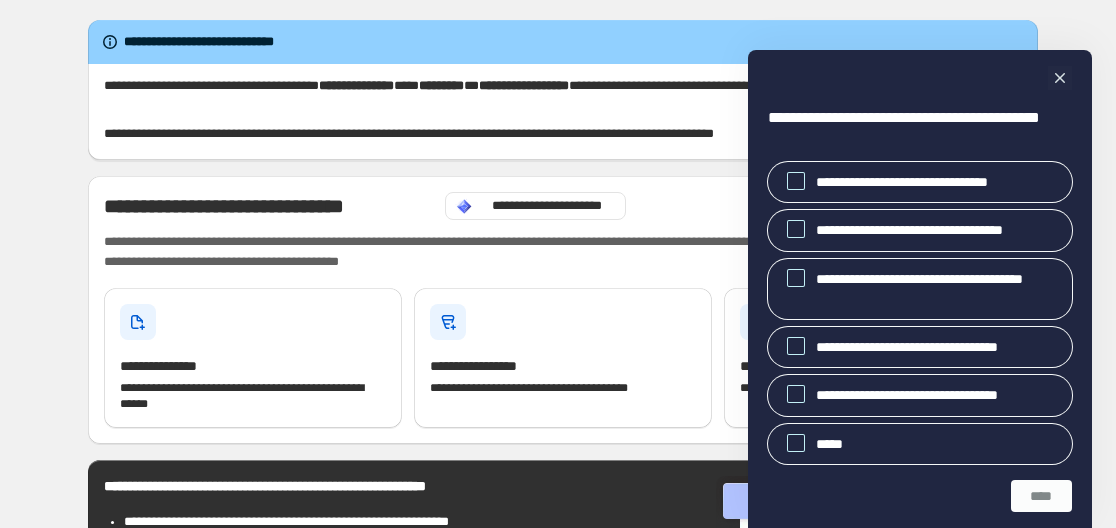scroll, scrollTop: 0, scrollLeft: 0, axis: both 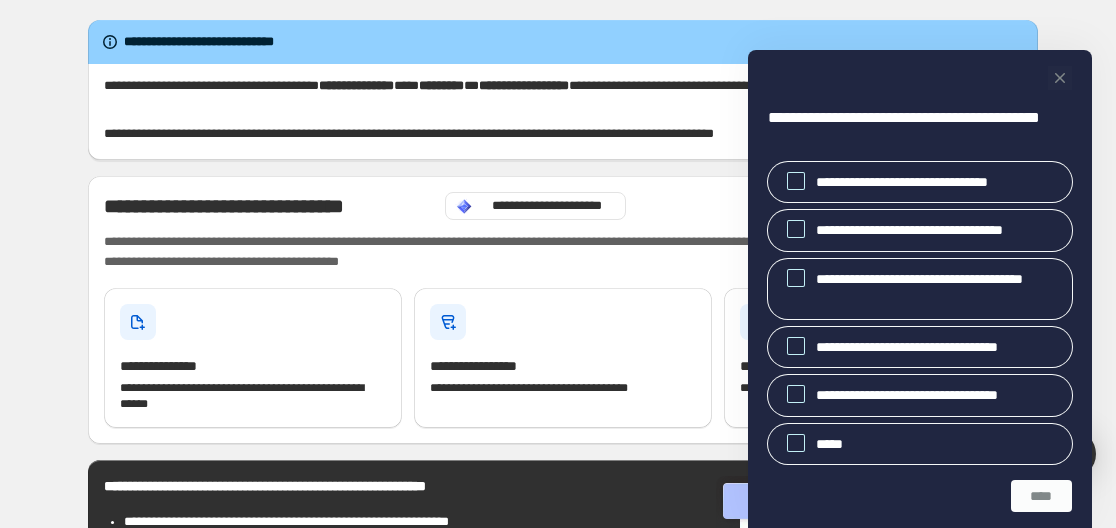 click 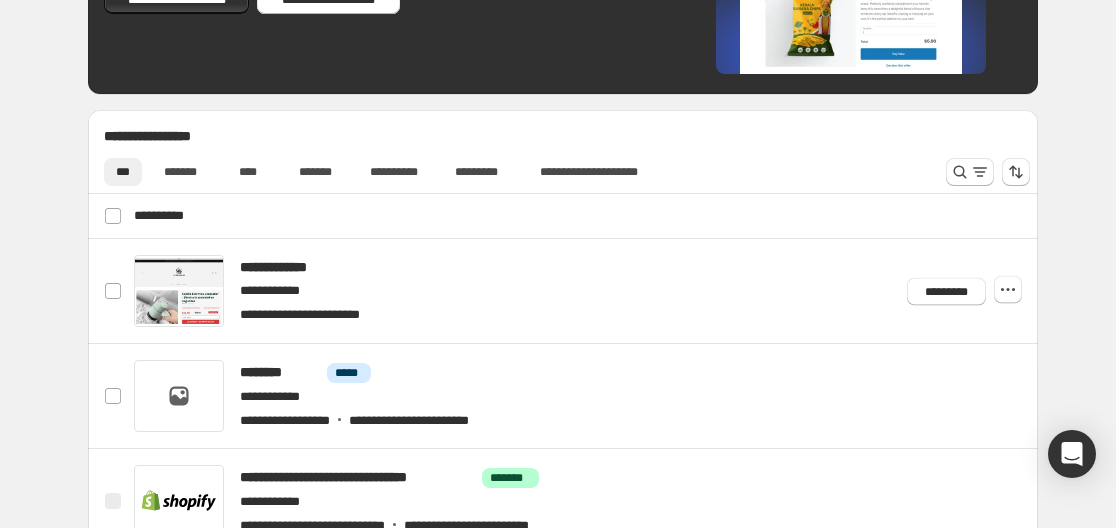 scroll, scrollTop: 600, scrollLeft: 0, axis: vertical 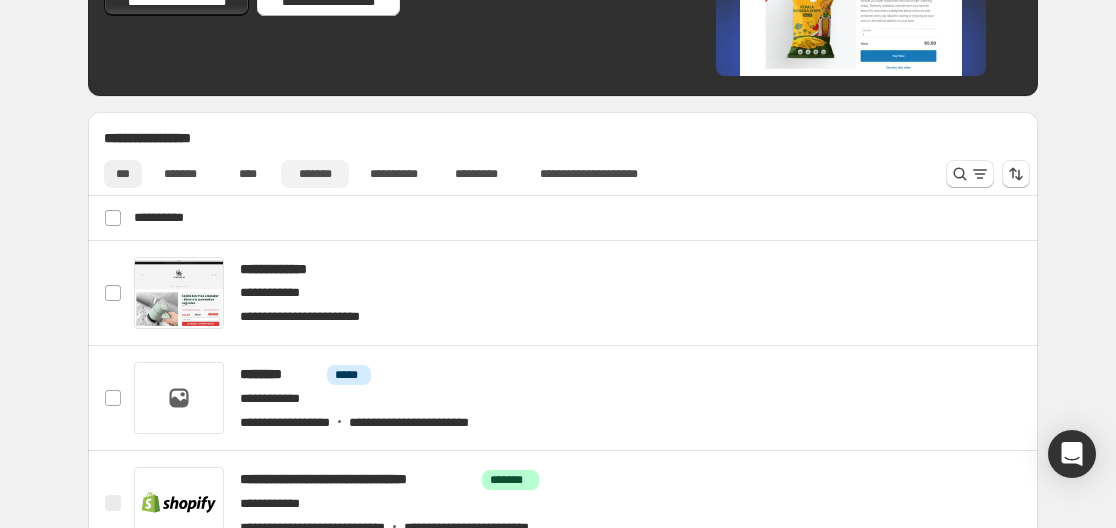click on "*******" at bounding box center (315, 174) 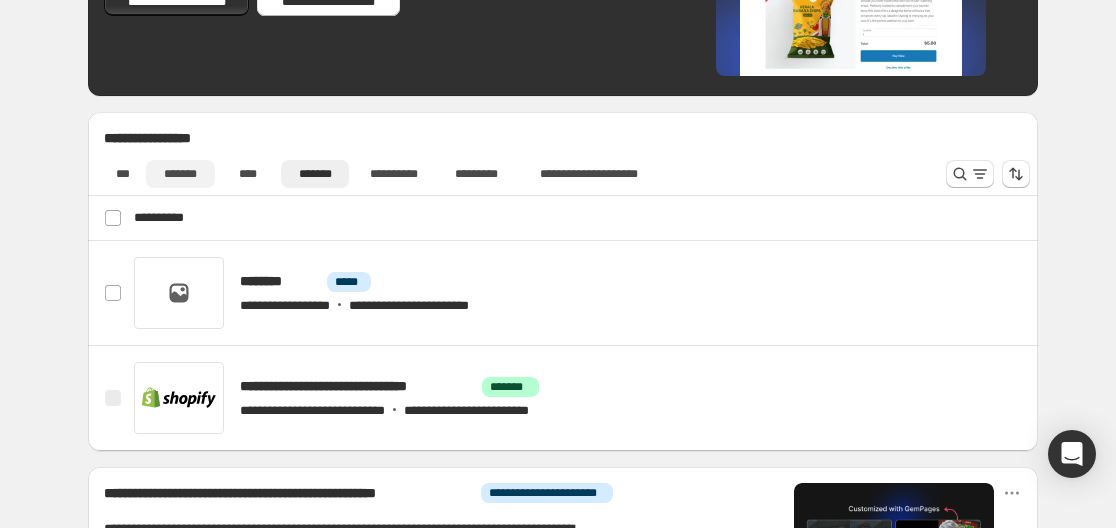 click on "*******" at bounding box center (180, 174) 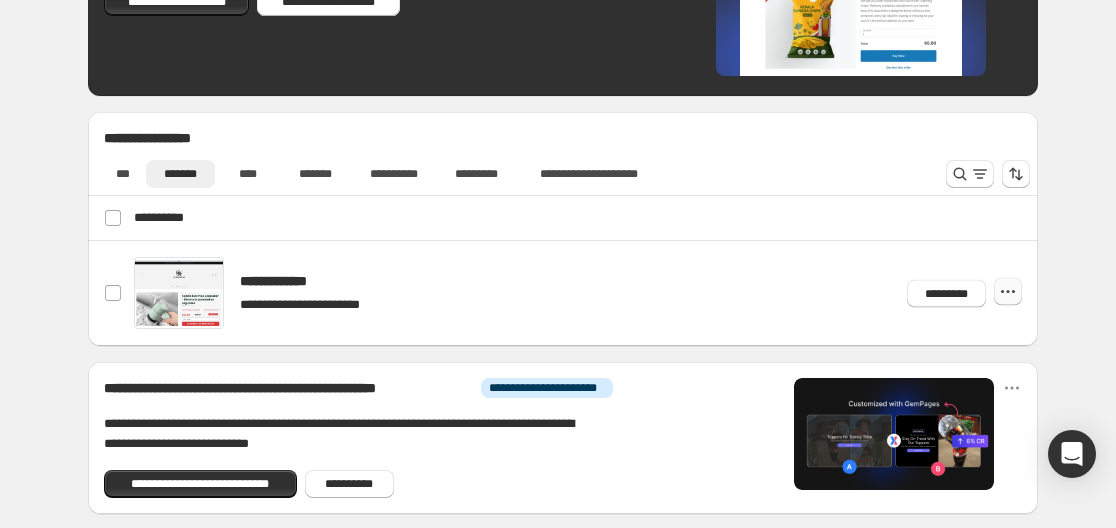 click at bounding box center (1008, 292) 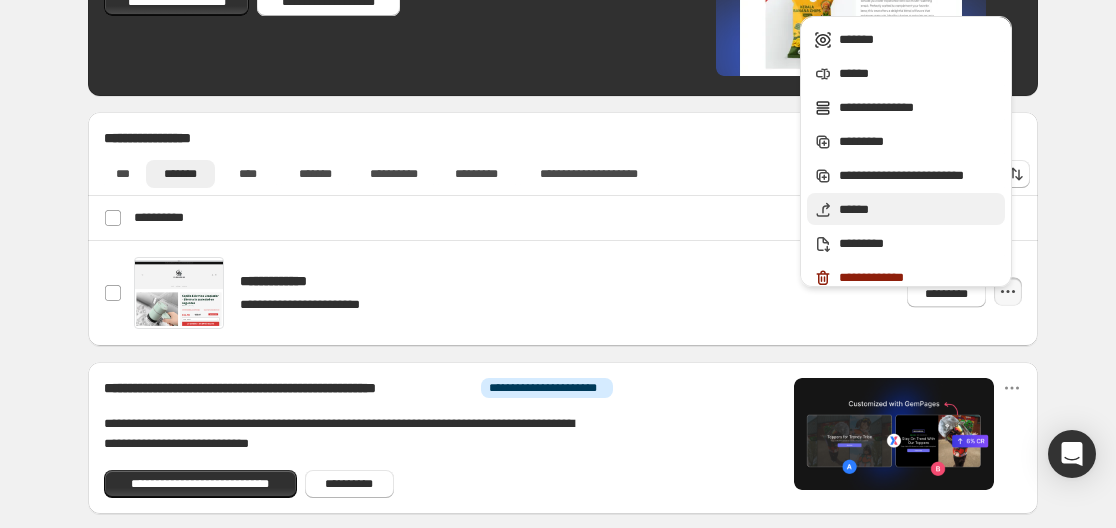 click on "******" at bounding box center [919, 210] 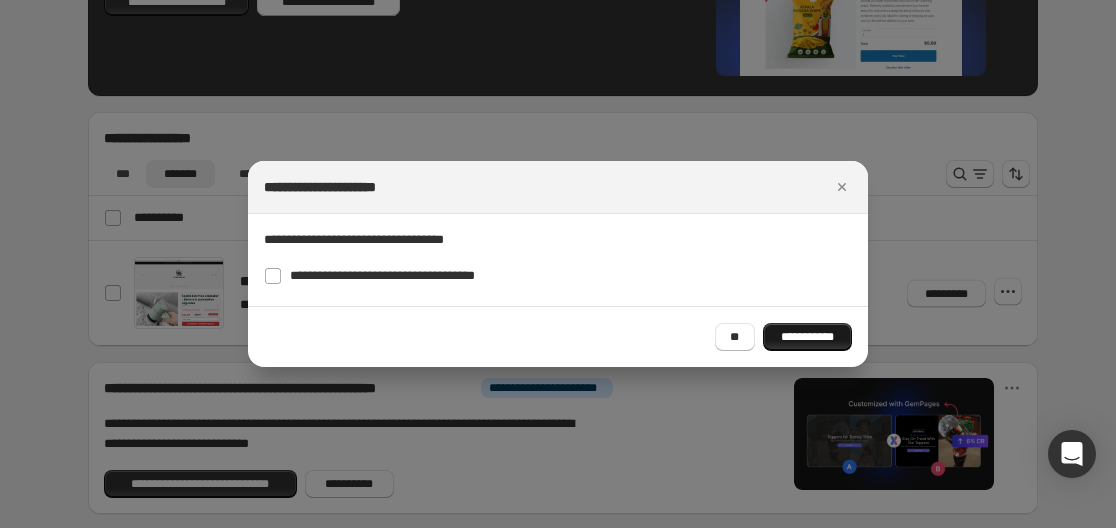 click on "**********" at bounding box center (807, 337) 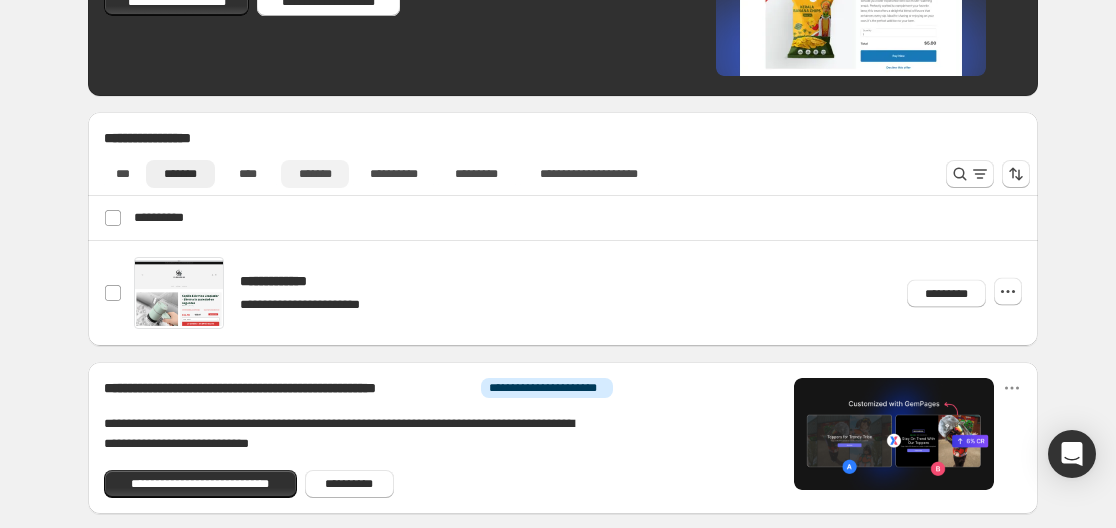 click on "*******" at bounding box center [315, 174] 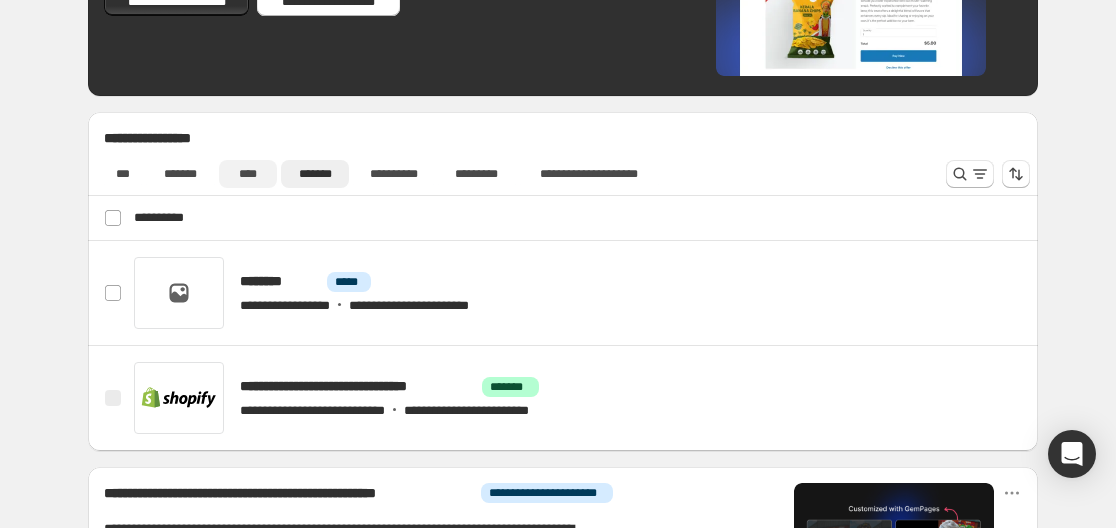 click on "****" at bounding box center (248, 174) 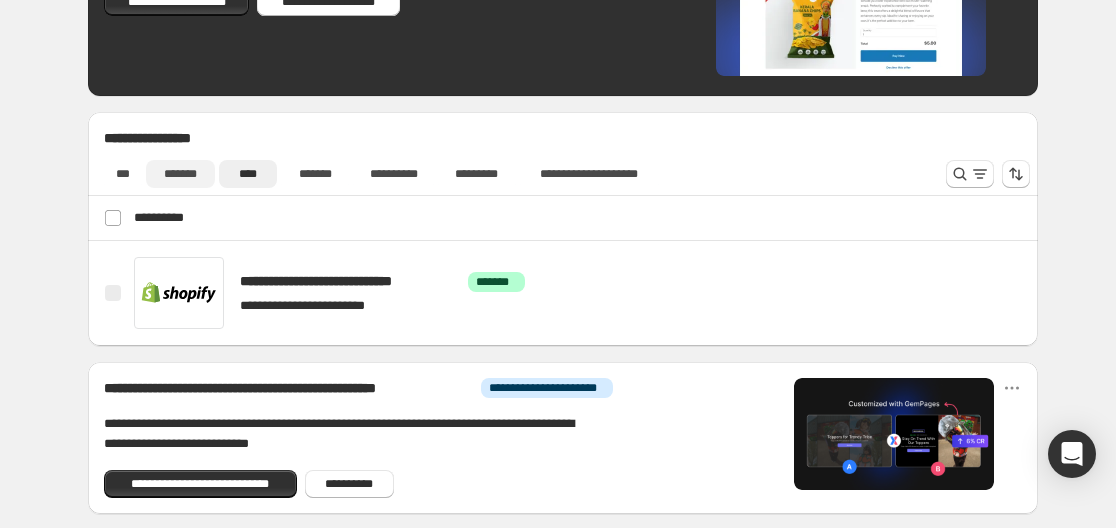 click on "*******" at bounding box center [180, 174] 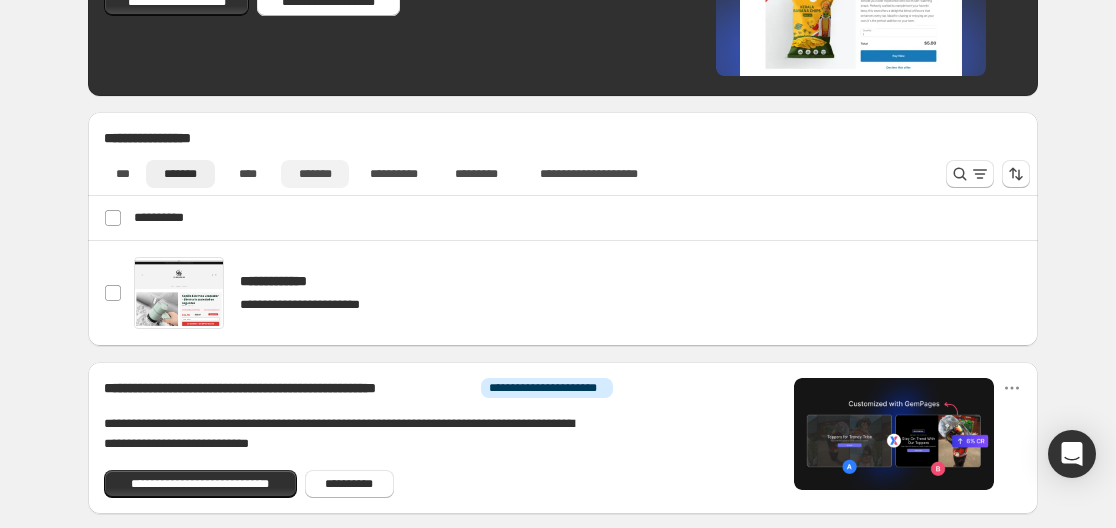 click on "*******" at bounding box center (315, 174) 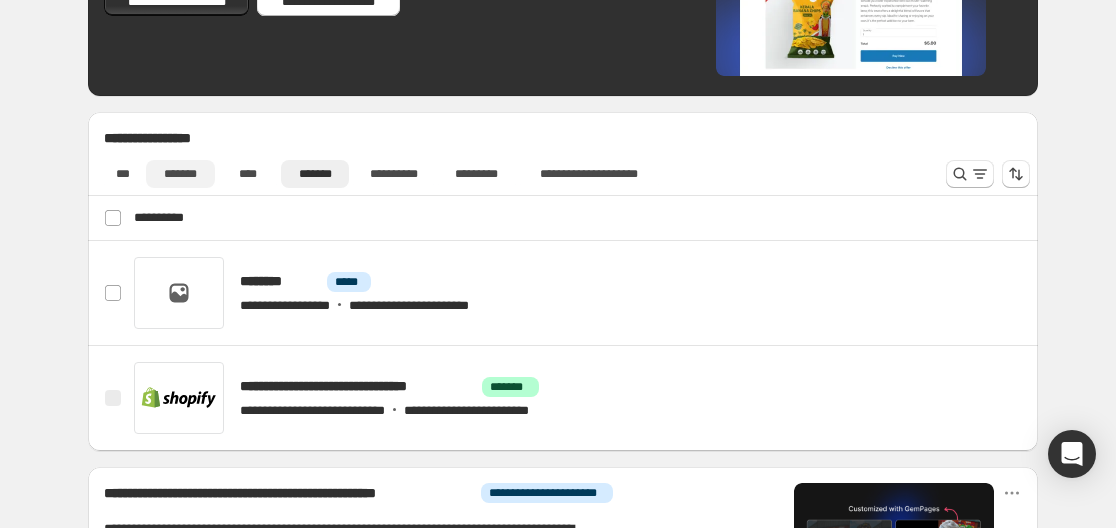 click on "*******" at bounding box center [180, 174] 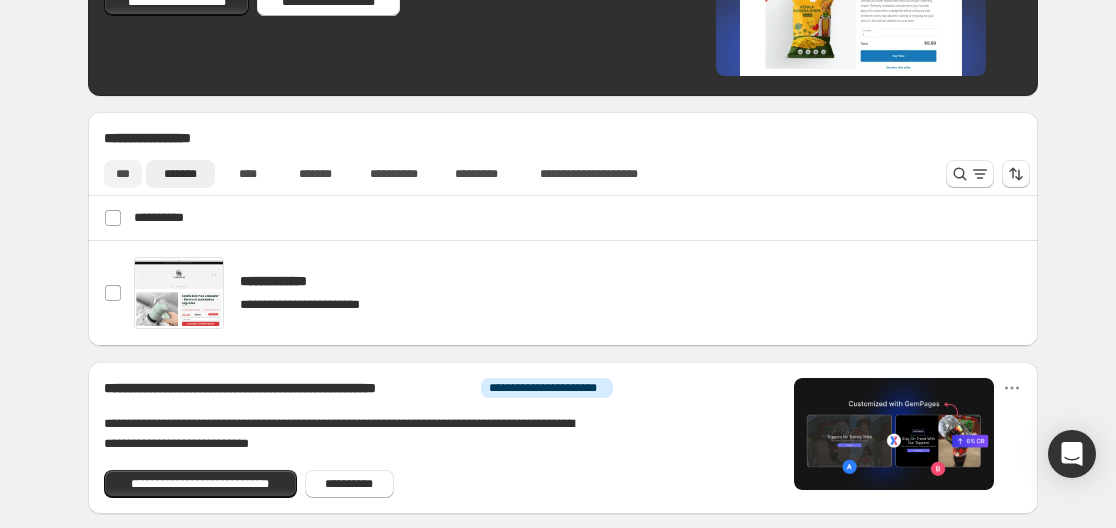 click on "***" at bounding box center (123, 174) 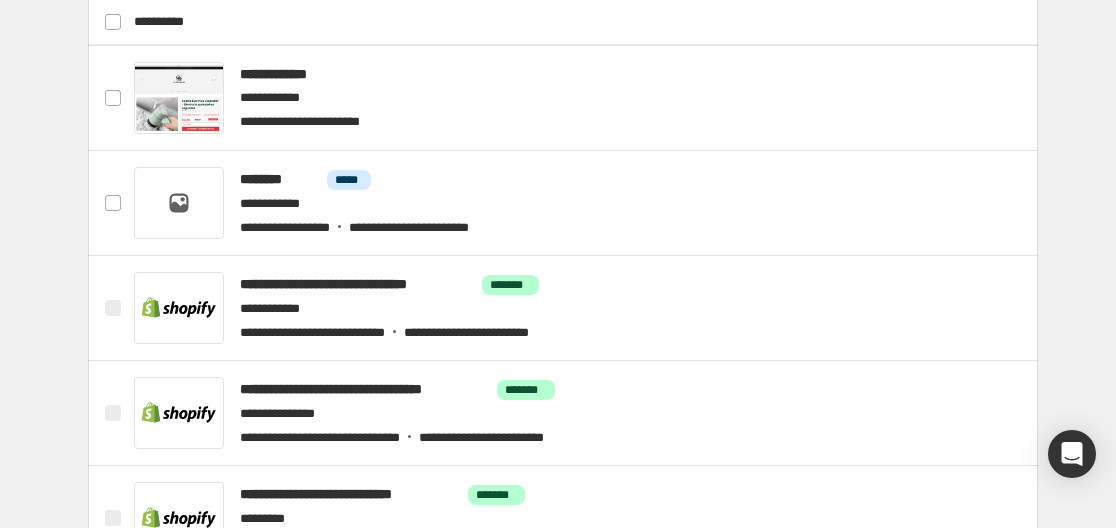 scroll, scrollTop: 600, scrollLeft: 0, axis: vertical 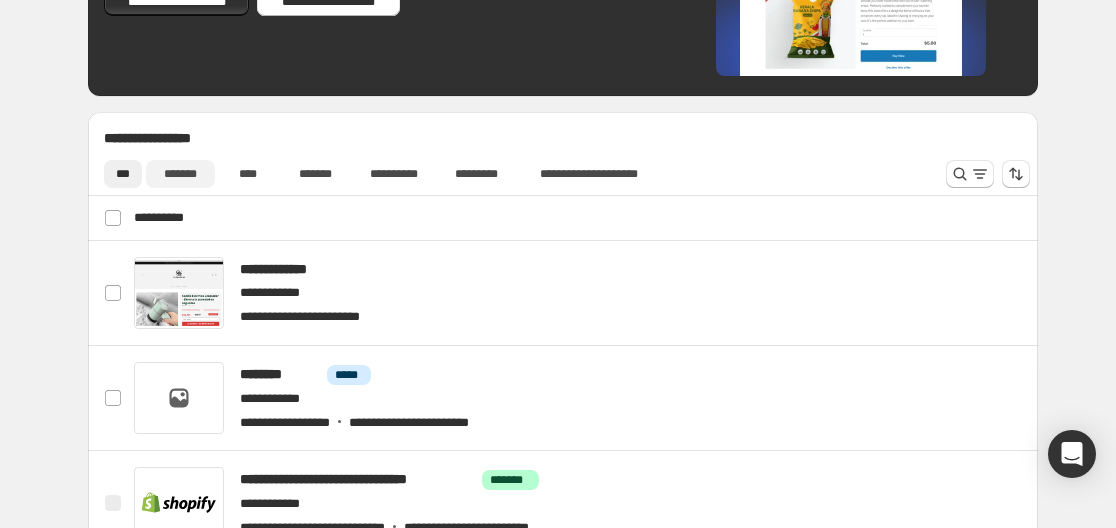 click on "*******" at bounding box center [180, 174] 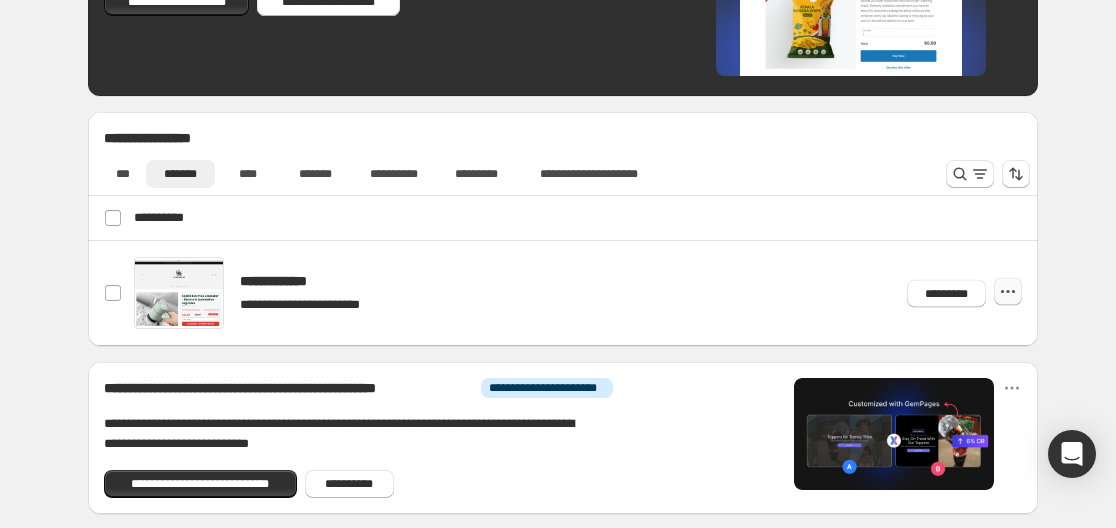 click 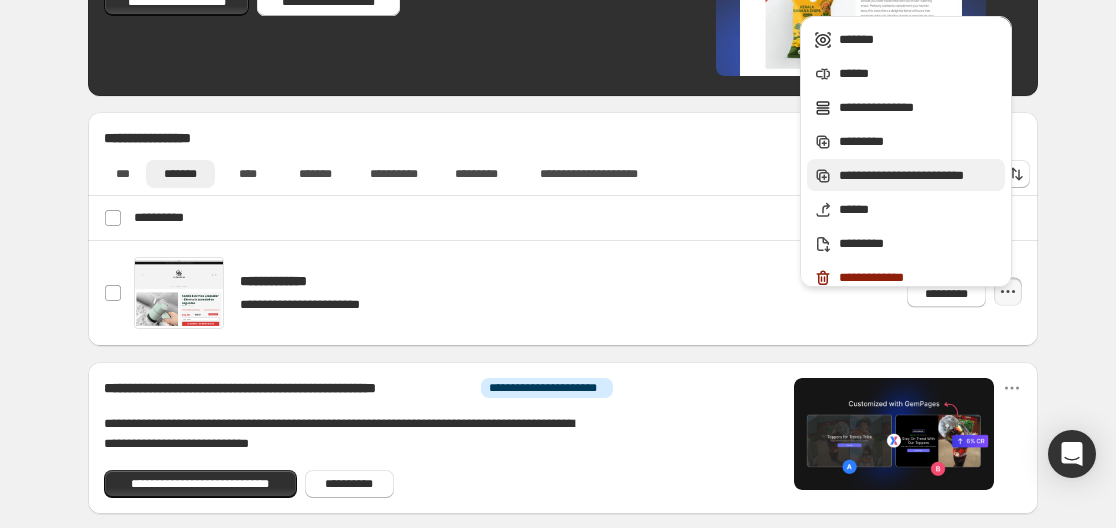 click on "**********" at bounding box center (919, 176) 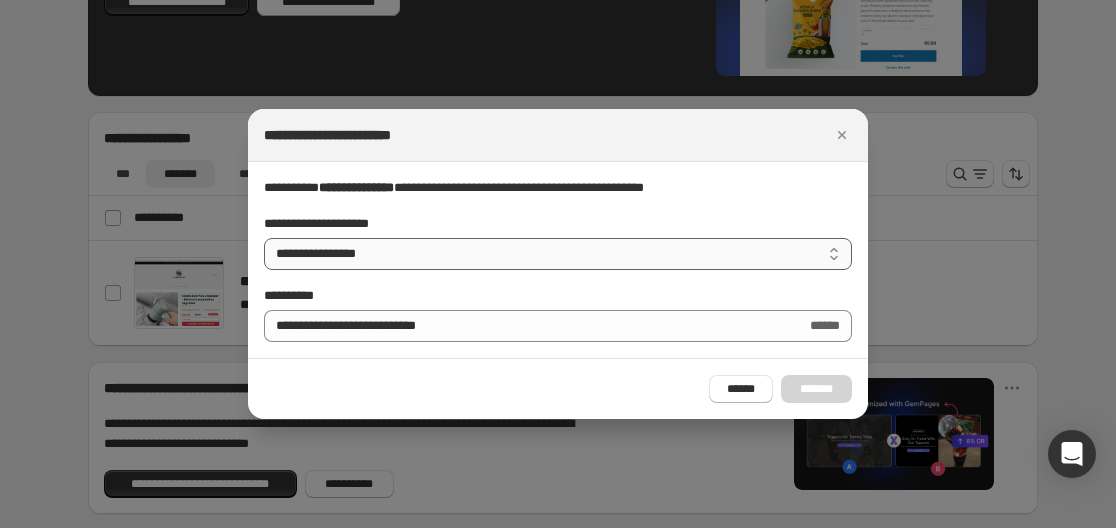 click on "**********" at bounding box center (558, 254) 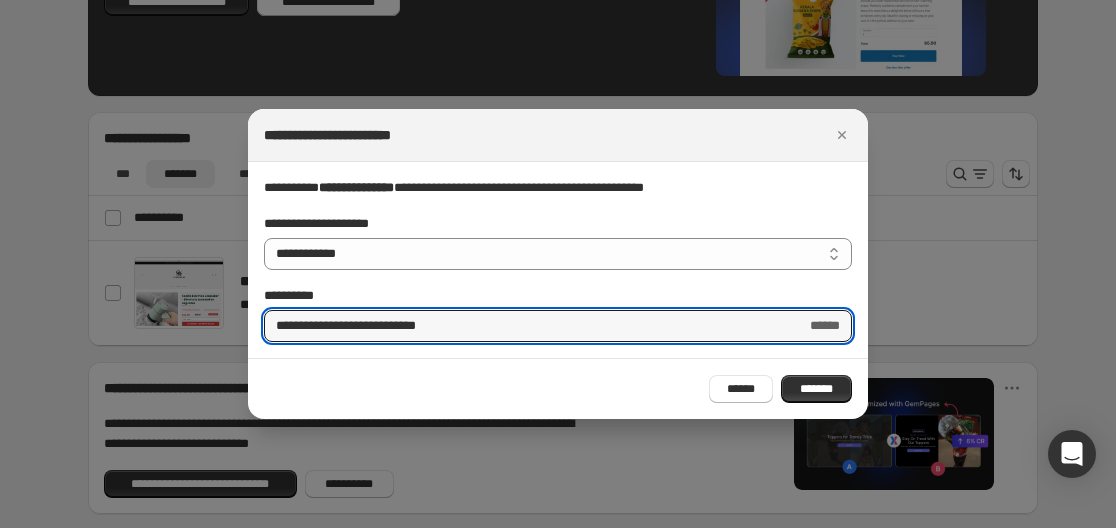 drag, startPoint x: 505, startPoint y: 322, endPoint x: 261, endPoint y: 323, distance: 244.00204 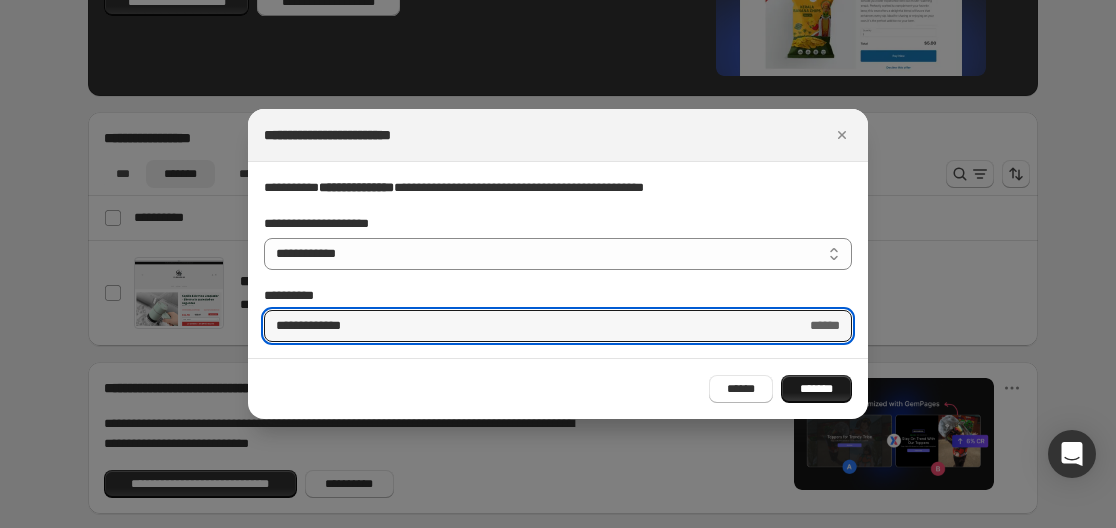 type on "**********" 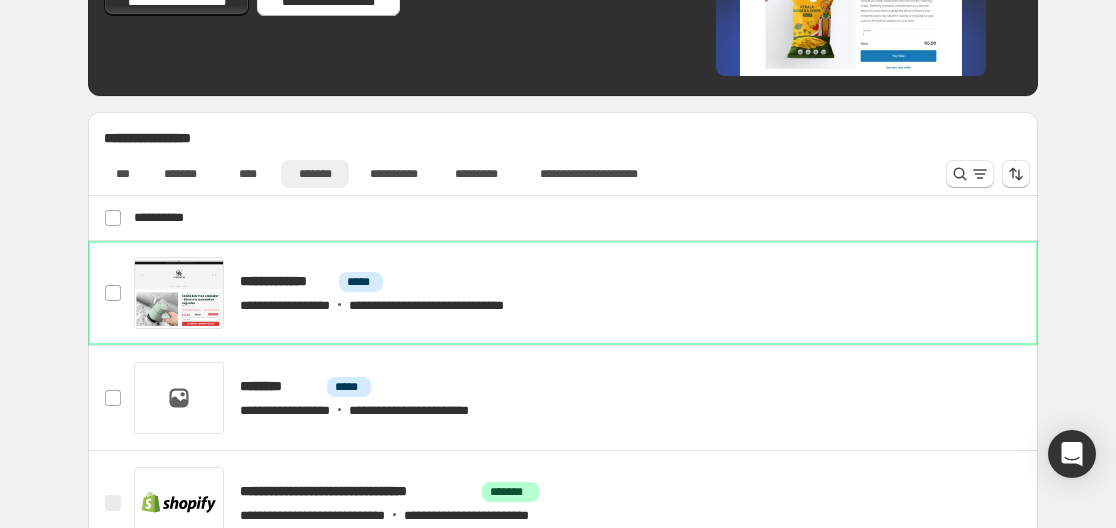 click on "*******" at bounding box center [315, 174] 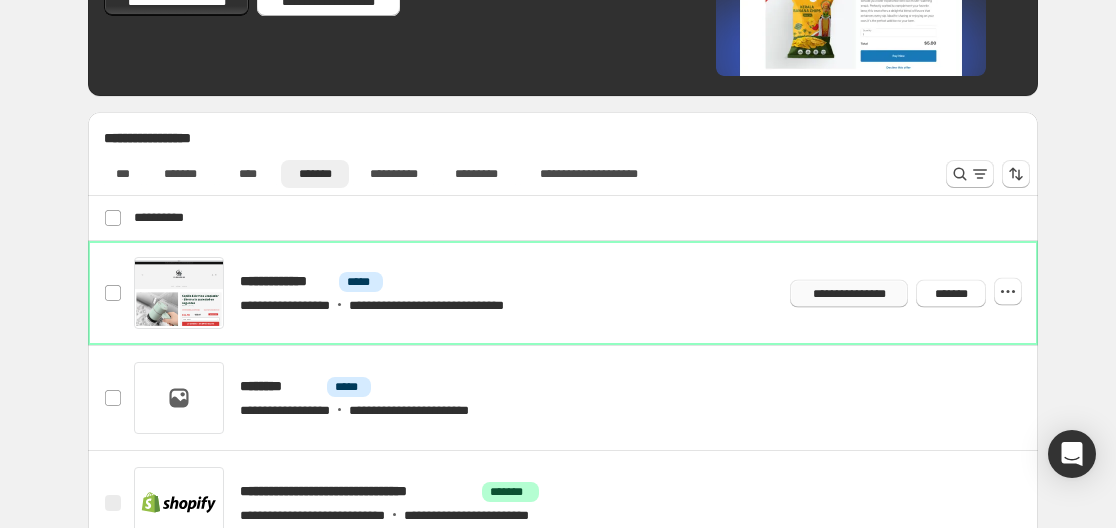 click on "**********" at bounding box center [849, 293] 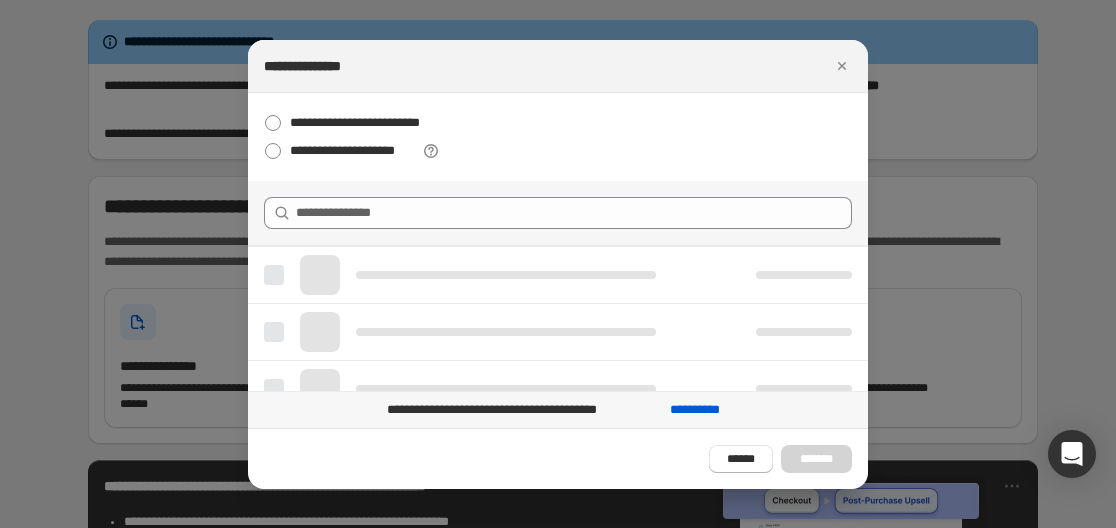 scroll, scrollTop: 0, scrollLeft: 0, axis: both 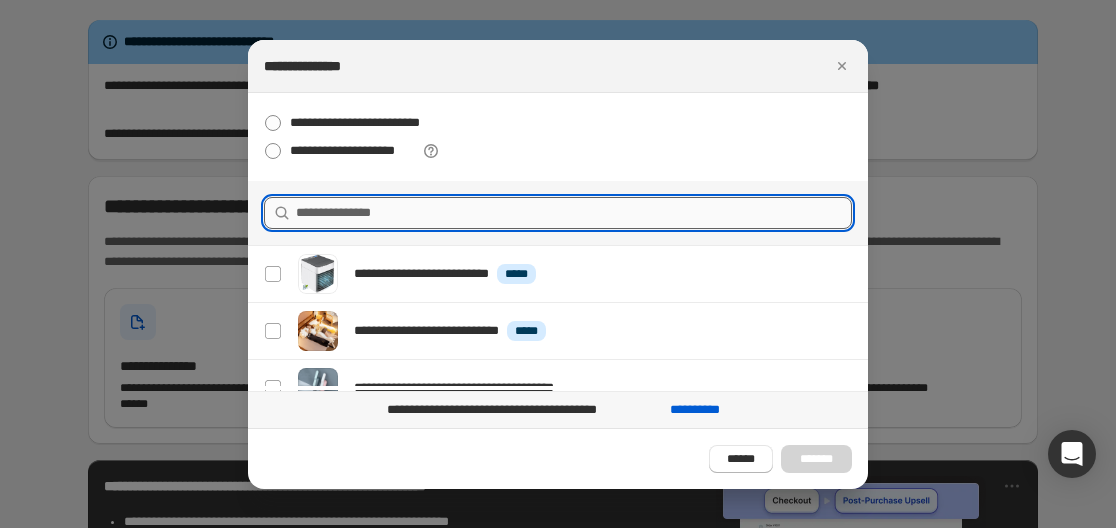 drag, startPoint x: 366, startPoint y: 239, endPoint x: 482, endPoint y: 206, distance: 120.60265 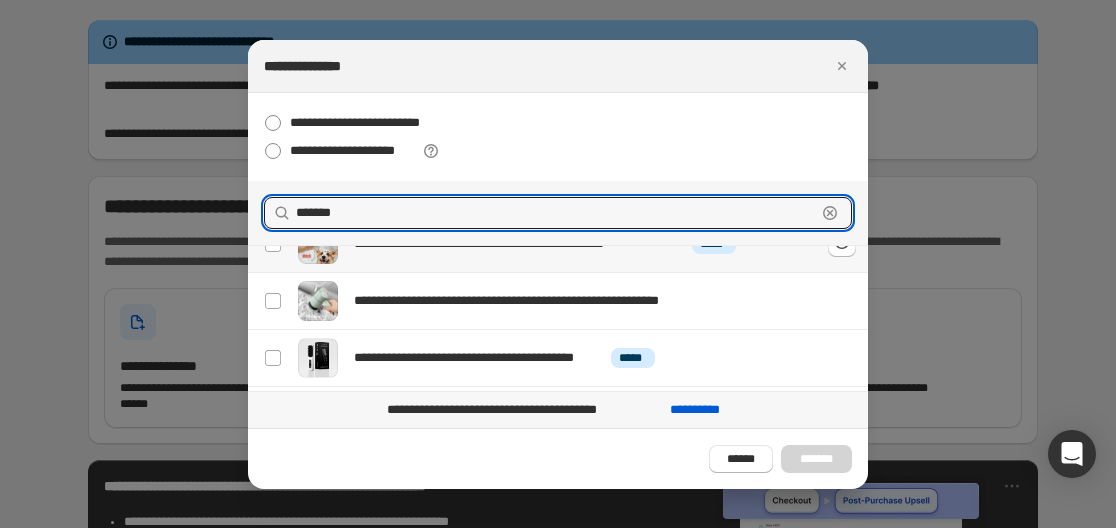 scroll, scrollTop: 0, scrollLeft: 0, axis: both 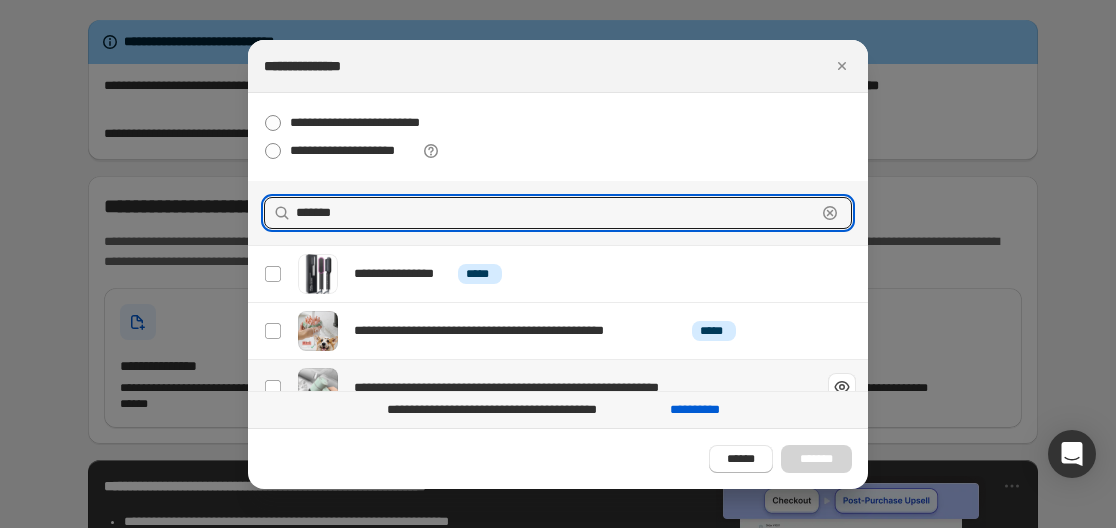 type on "*******" 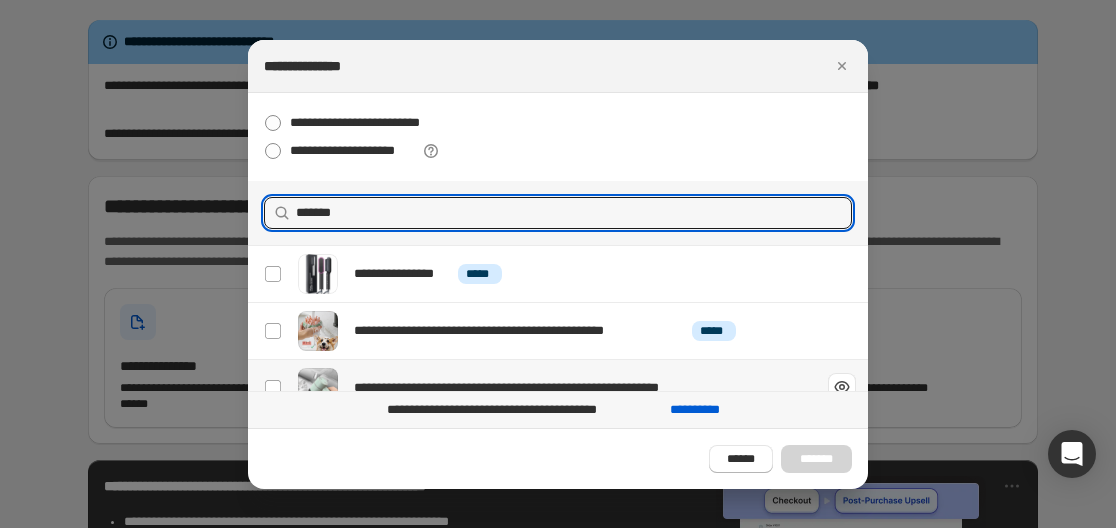 click on "**********" at bounding box center (545, 388) 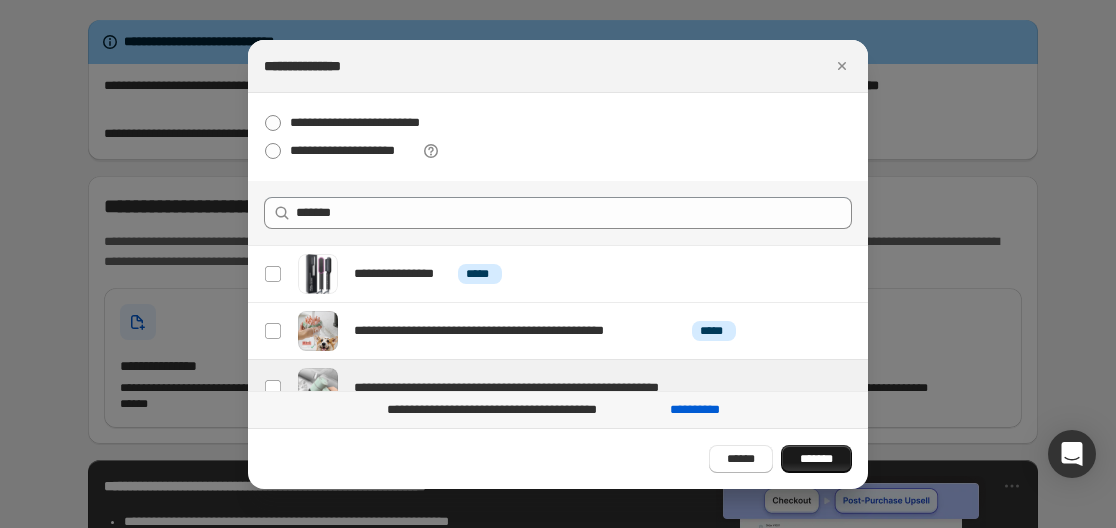 click on "*******" at bounding box center [816, 459] 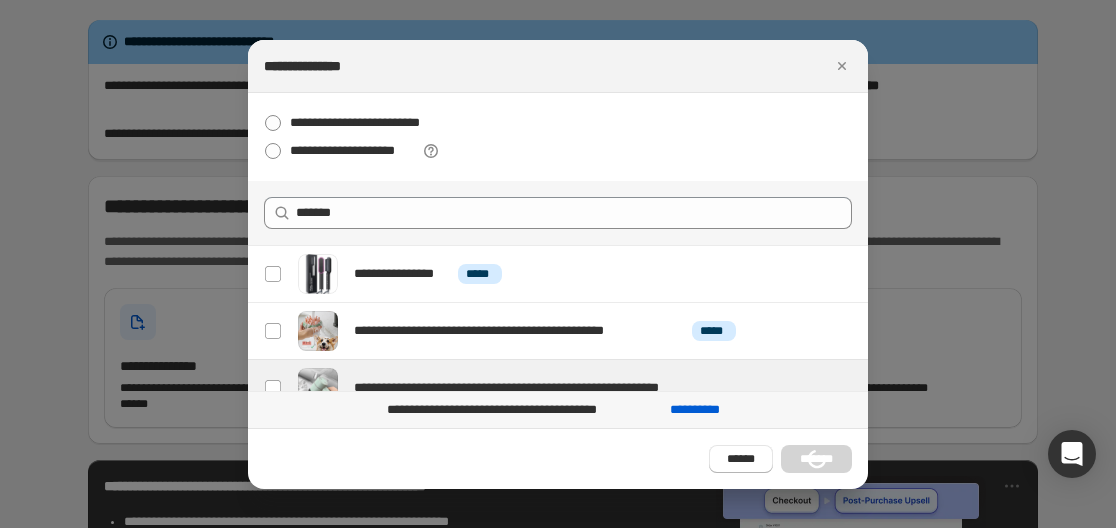 type 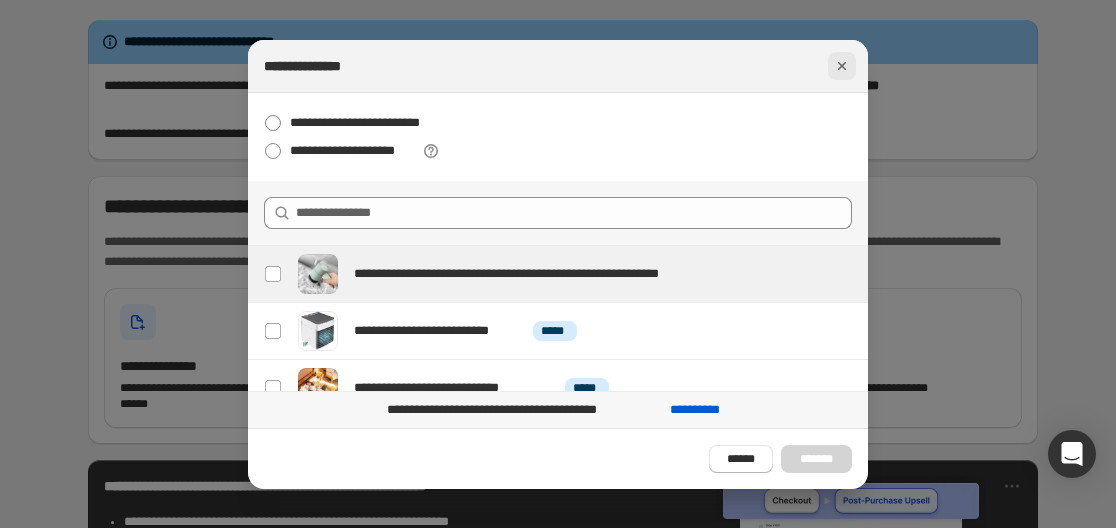 click 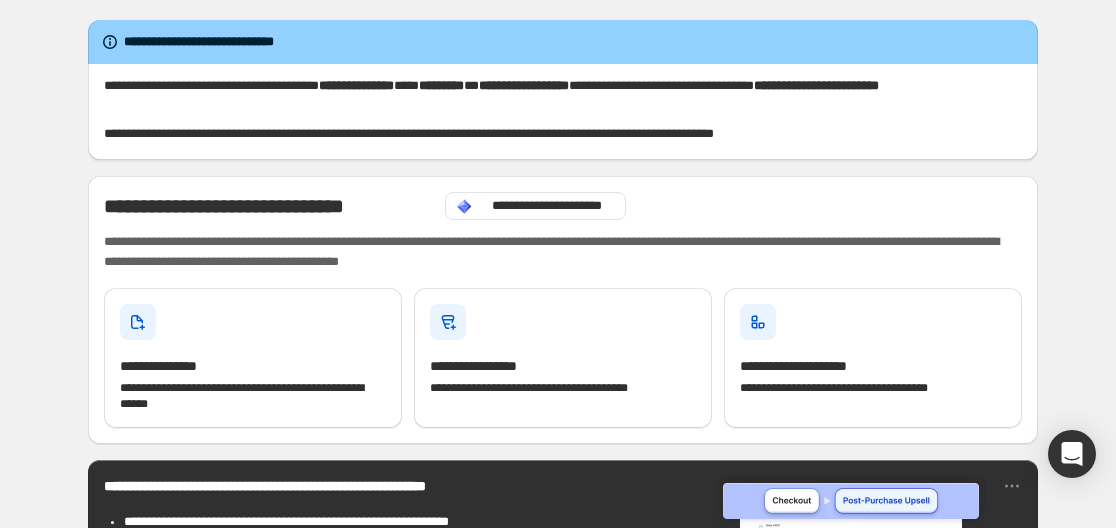 scroll, scrollTop: 600, scrollLeft: 0, axis: vertical 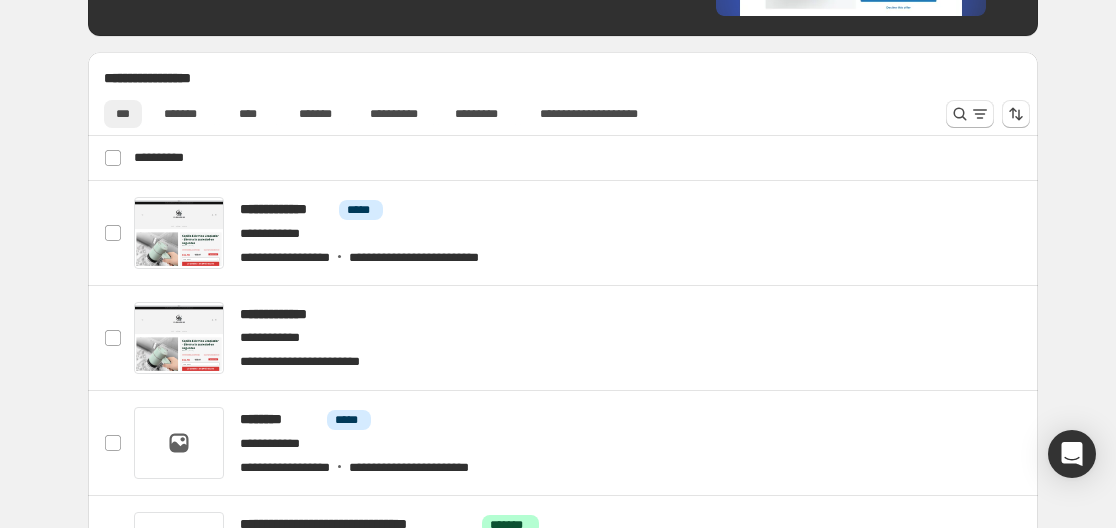 click on "*******" at bounding box center (315, 114) 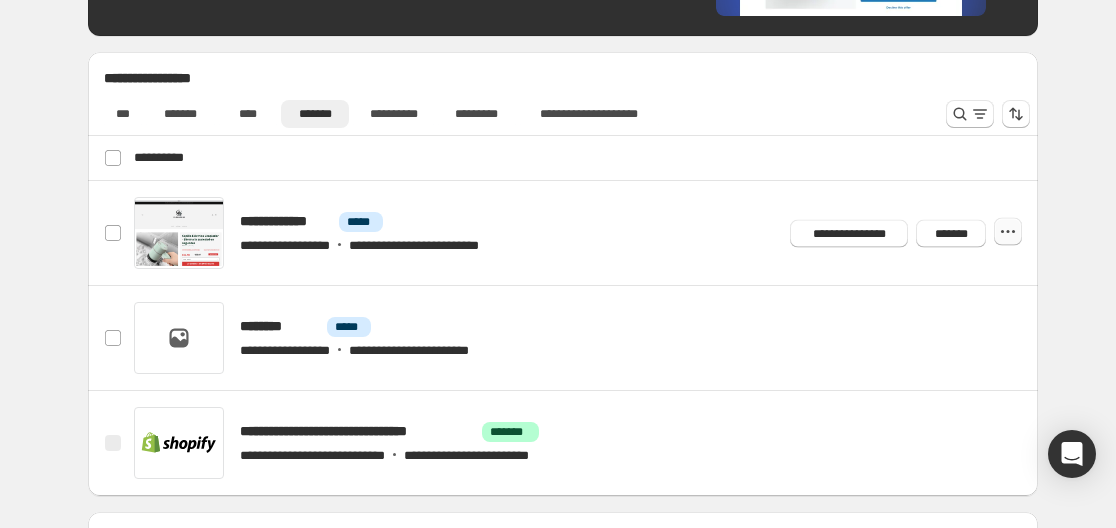 click 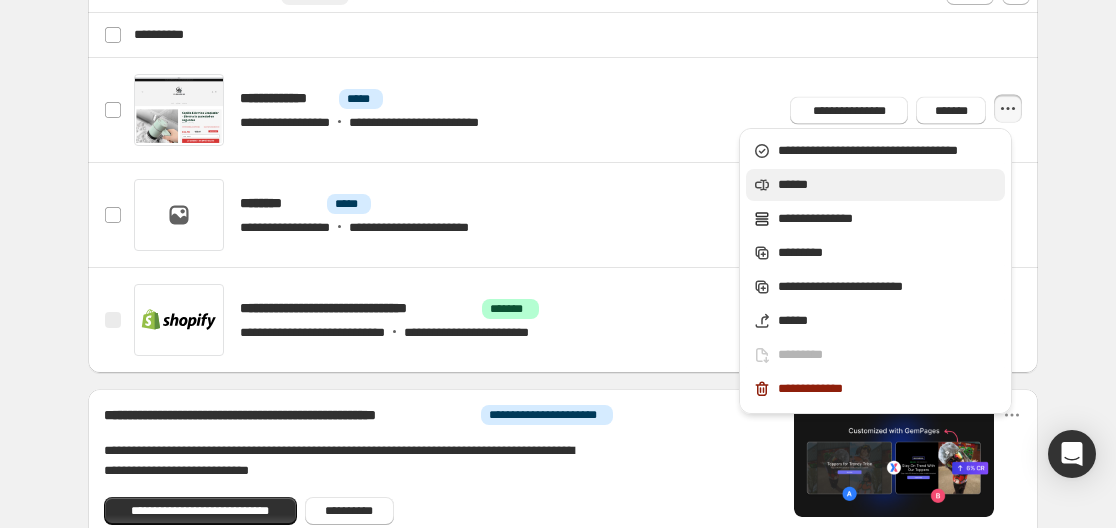 scroll, scrollTop: 760, scrollLeft: 0, axis: vertical 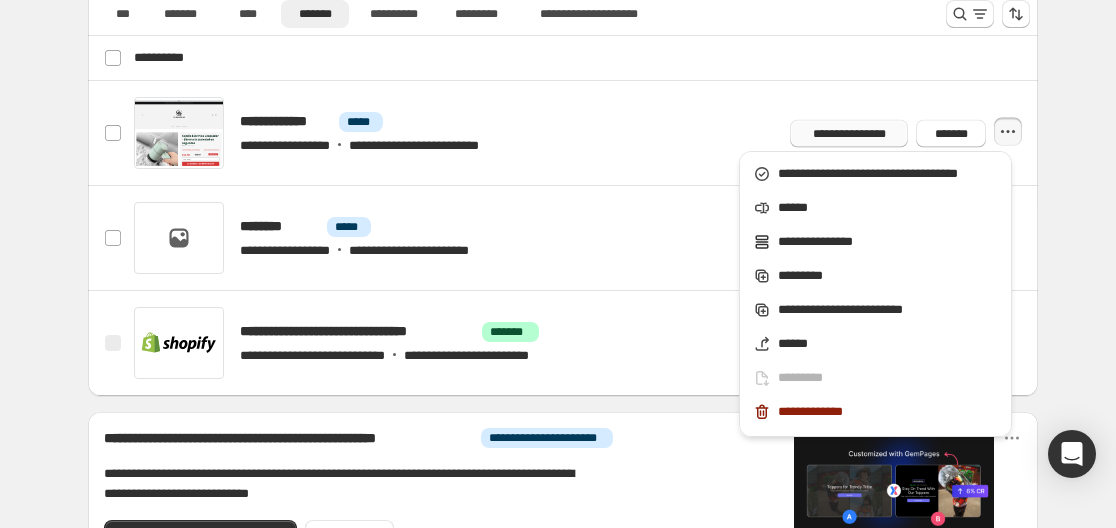 click on "**********" at bounding box center [849, 133] 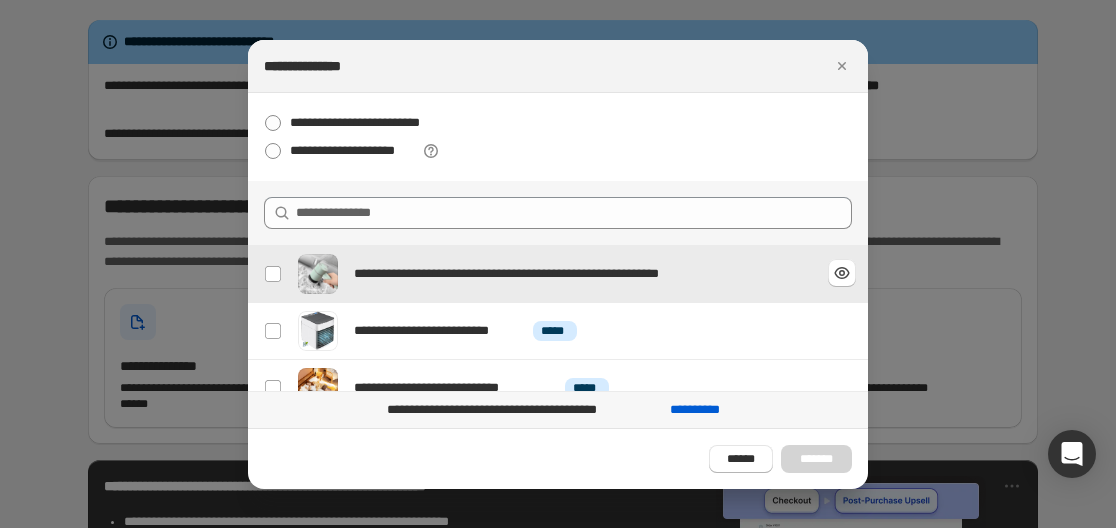 click on "**********" at bounding box center [545, 274] 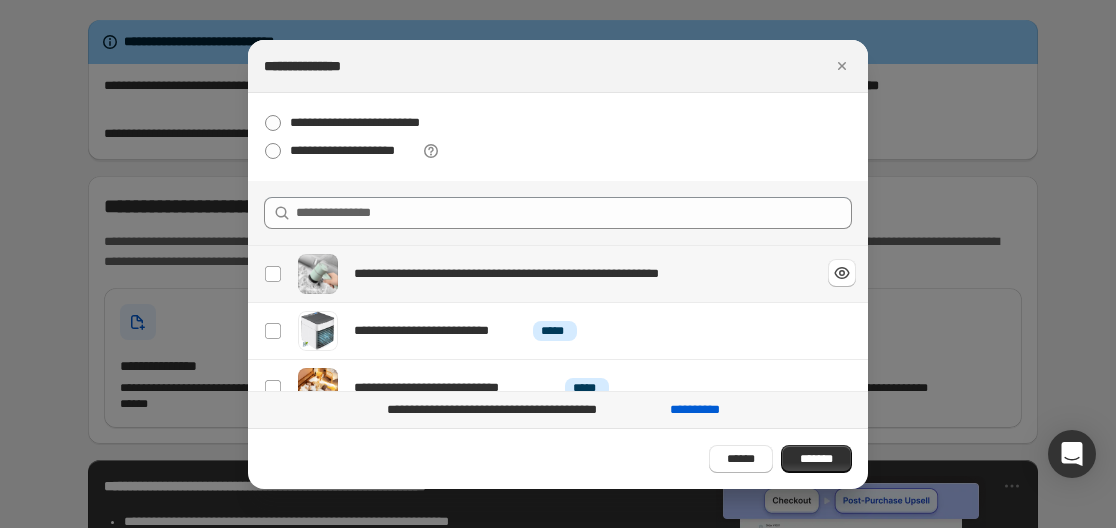 click on "**********" at bounding box center (545, 274) 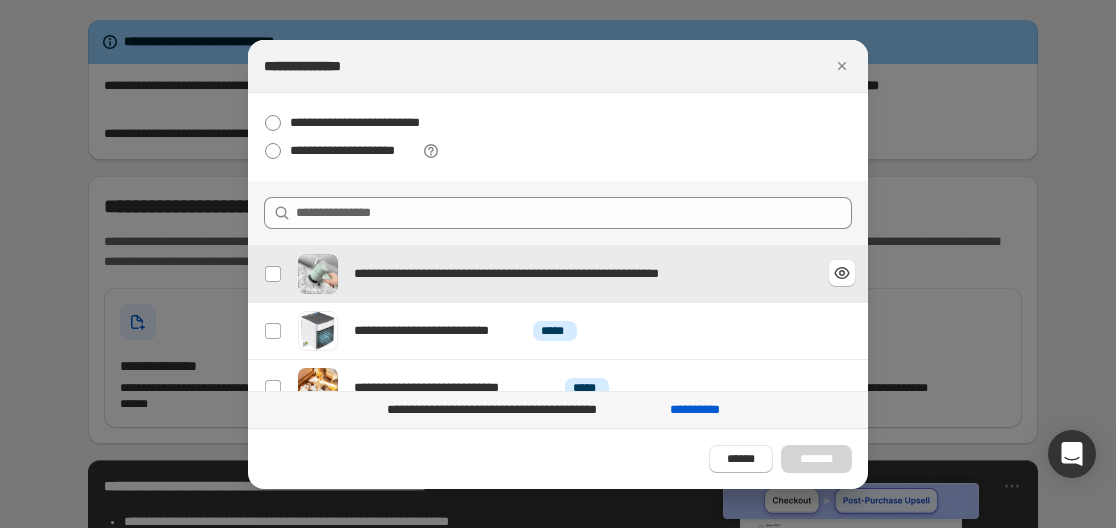 click on "**********" at bounding box center [551, 274] 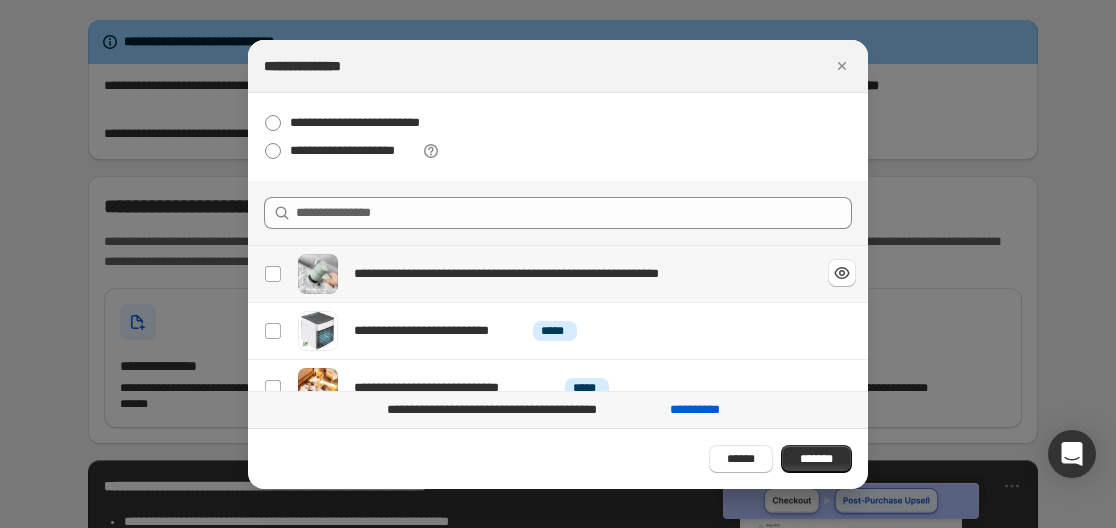 click on "**********" at bounding box center [551, 274] 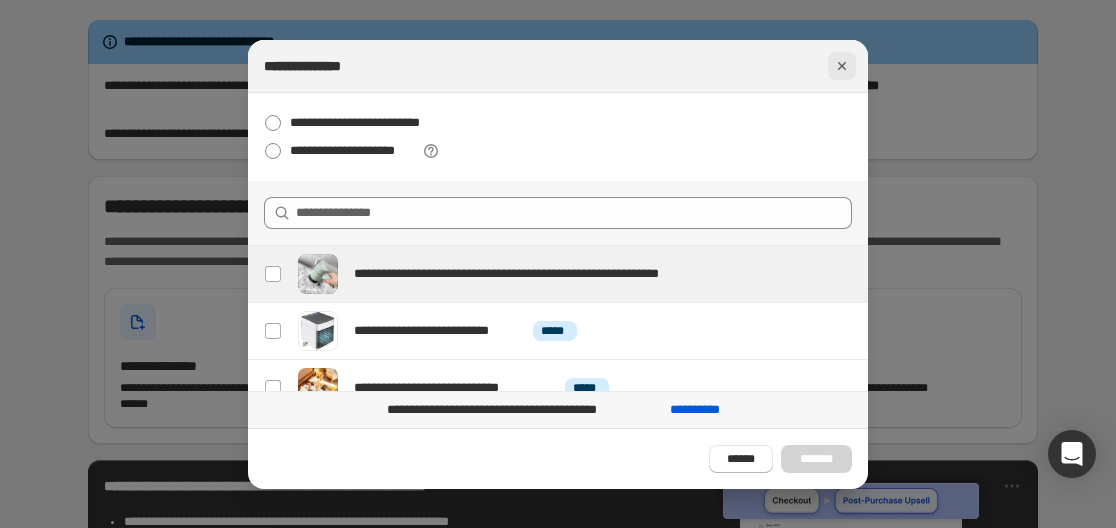 click at bounding box center (842, 66) 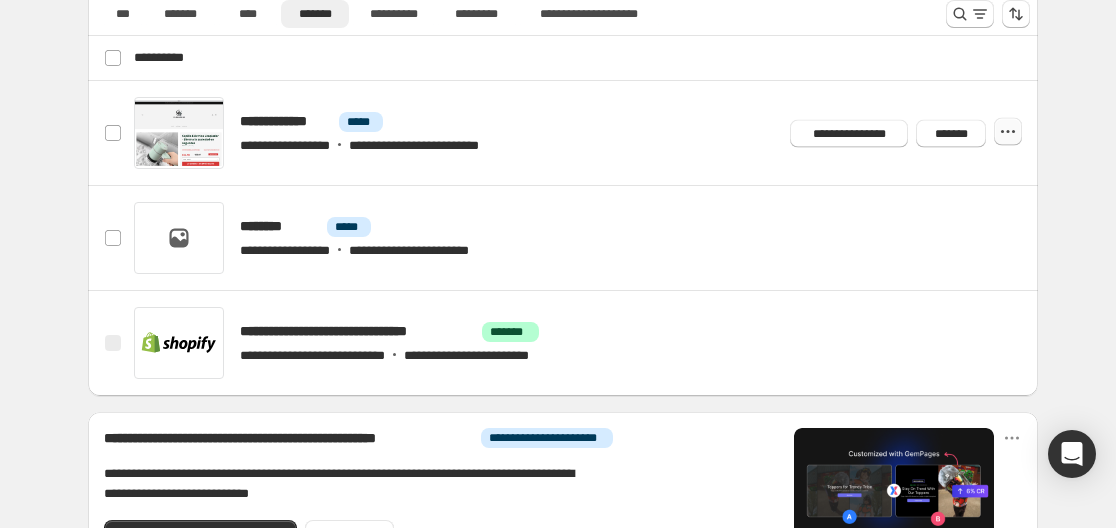 click 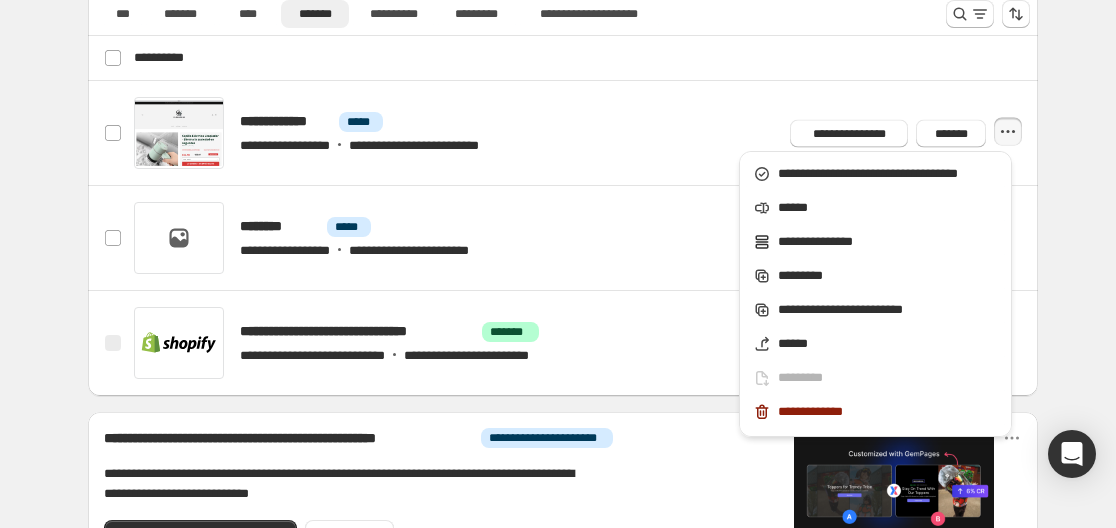 click on "**********" at bounding box center (563, 122) 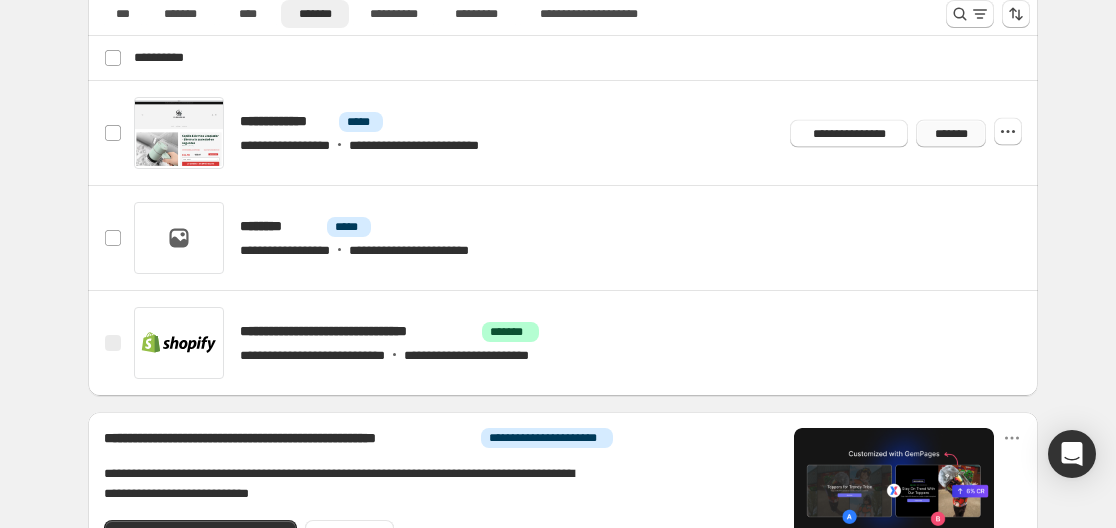click on "*******" at bounding box center (951, 133) 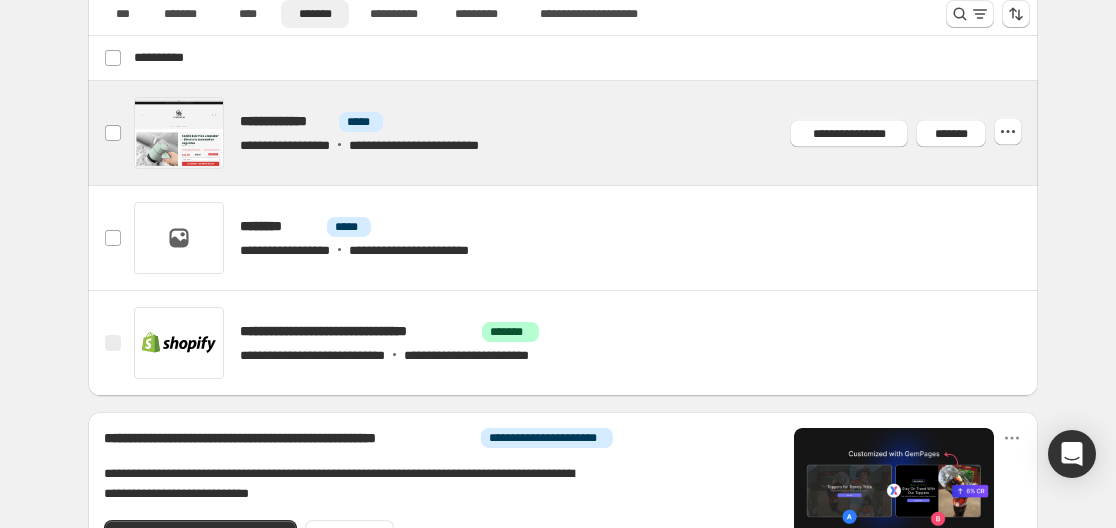 click at bounding box center (587, 133) 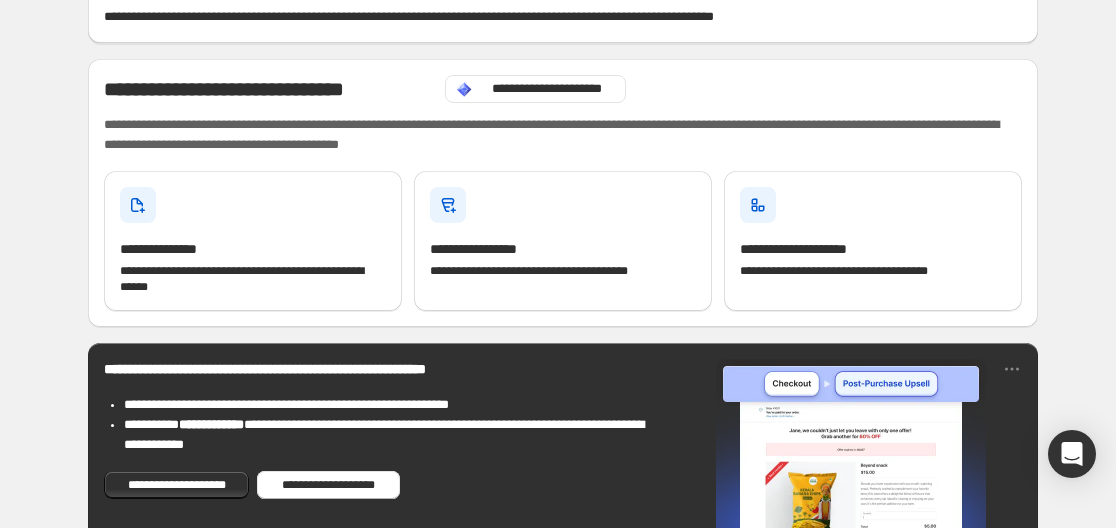 scroll, scrollTop: 300, scrollLeft: 0, axis: vertical 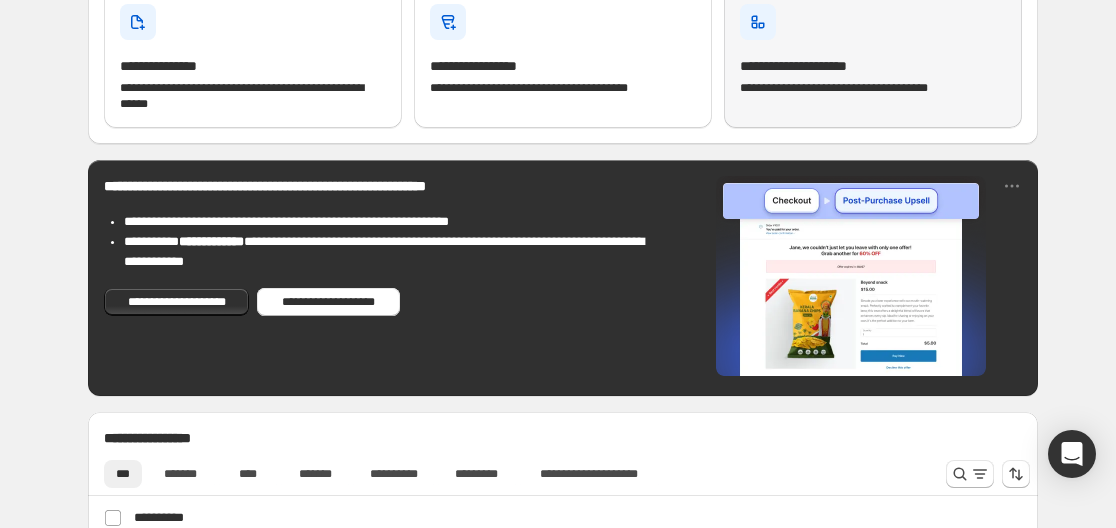 click on "**********" at bounding box center (873, 88) 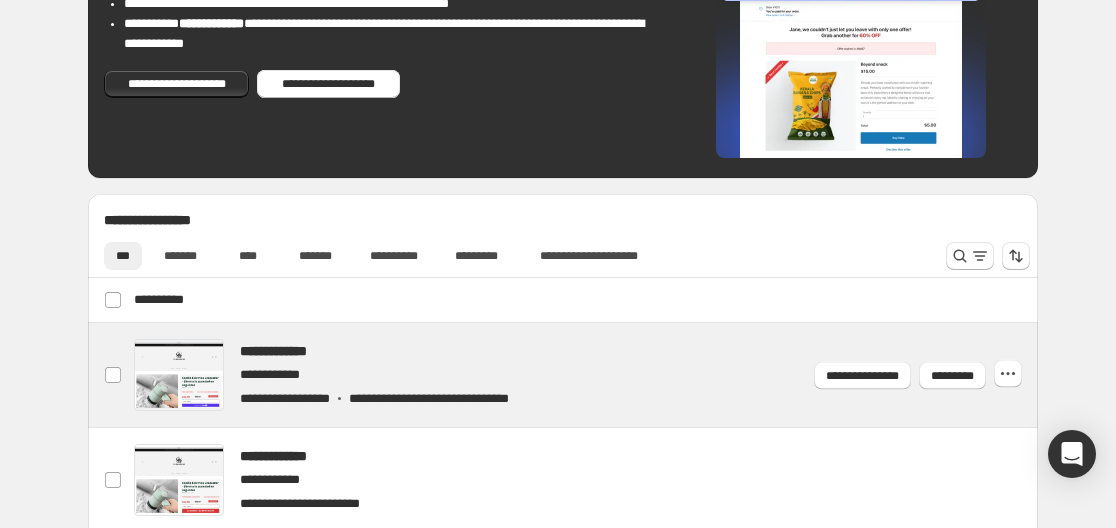 scroll, scrollTop: 700, scrollLeft: 0, axis: vertical 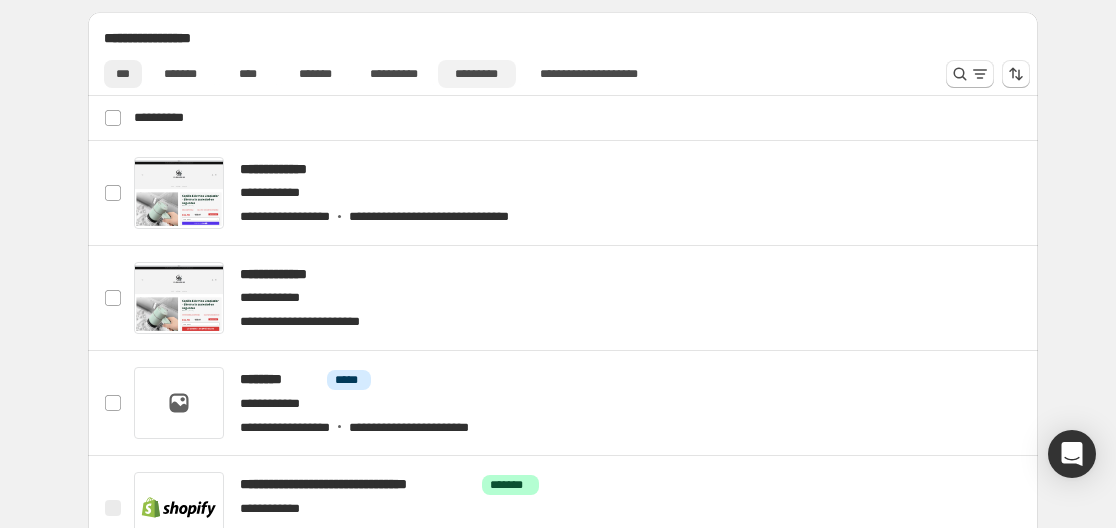 drag, startPoint x: 495, startPoint y: 66, endPoint x: 463, endPoint y: 74, distance: 32.984844 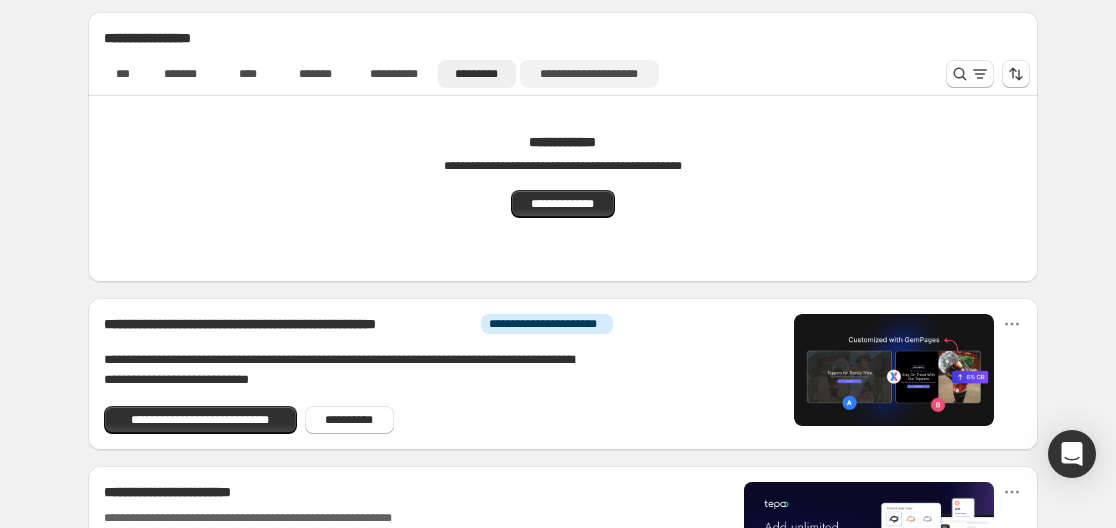 click on "**********" at bounding box center [589, 74] 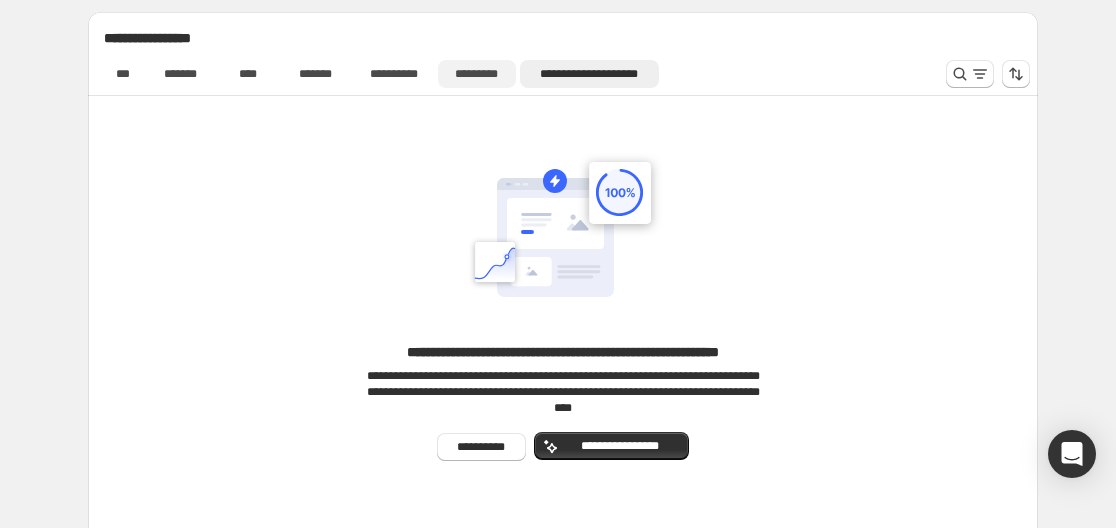 click on "*********" at bounding box center (477, 74) 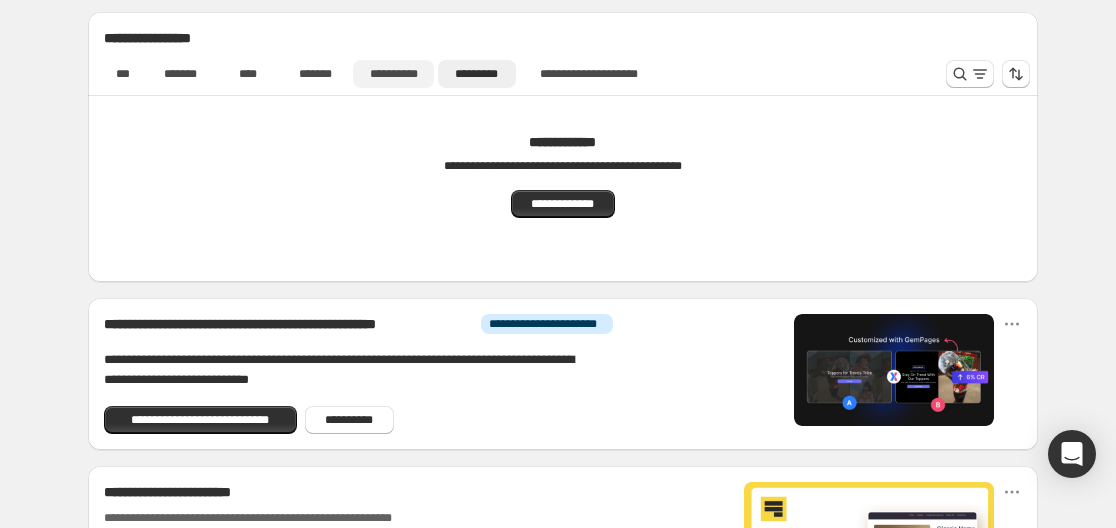 click on "**********" at bounding box center [393, 74] 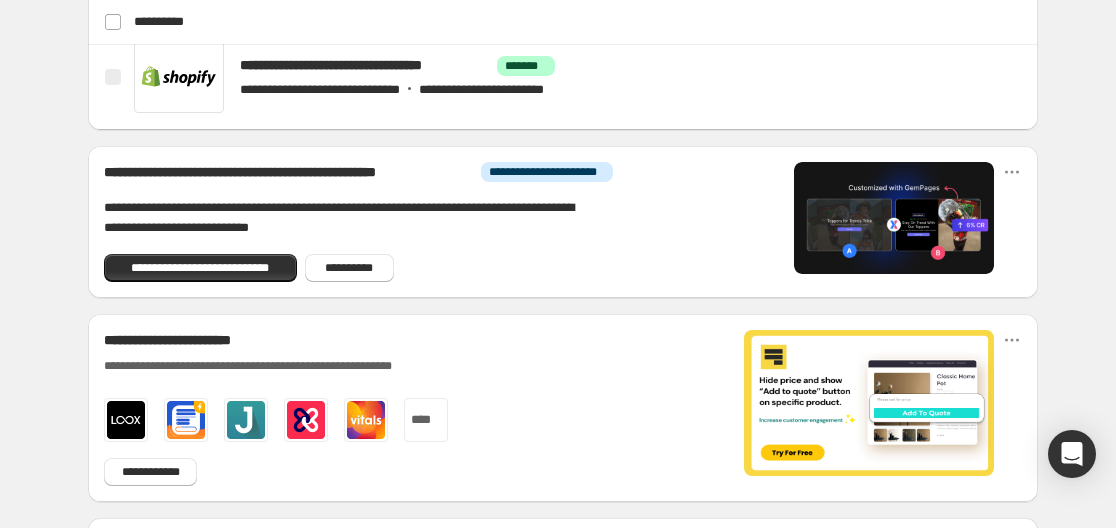 scroll, scrollTop: 626, scrollLeft: 0, axis: vertical 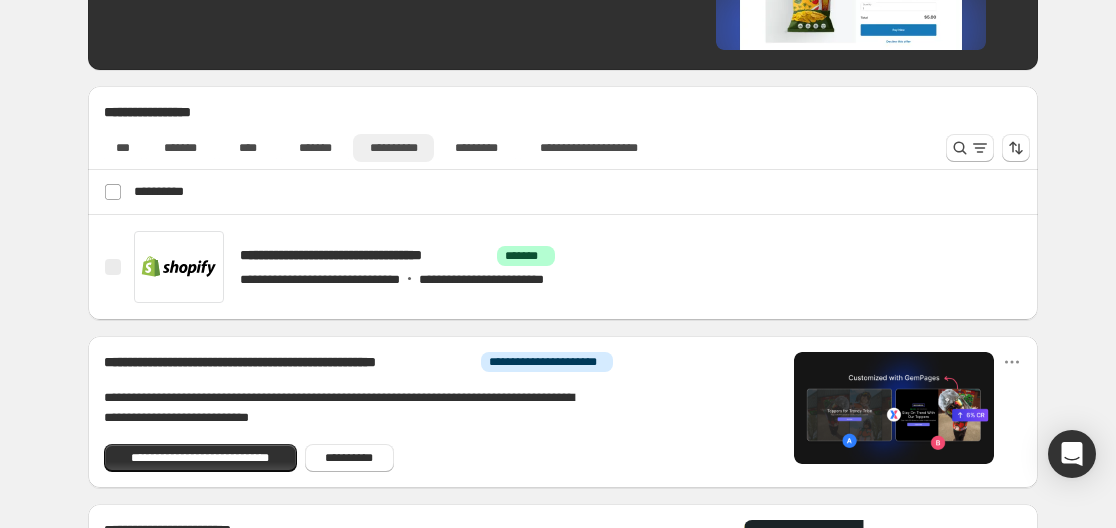 click on "**********" at bounding box center [393, 148] 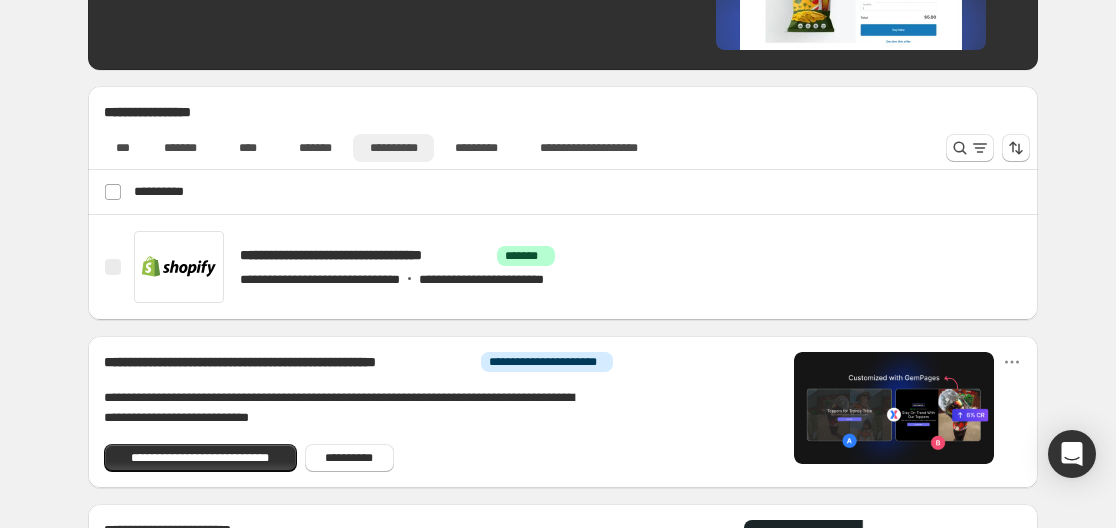 click on "**********" at bounding box center [393, 148] 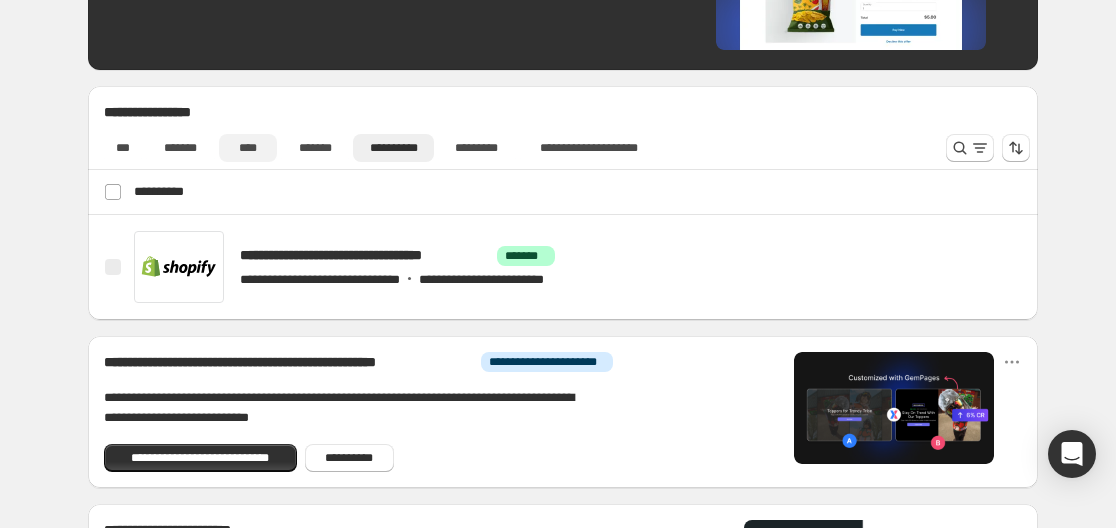 click on "****" at bounding box center (248, 148) 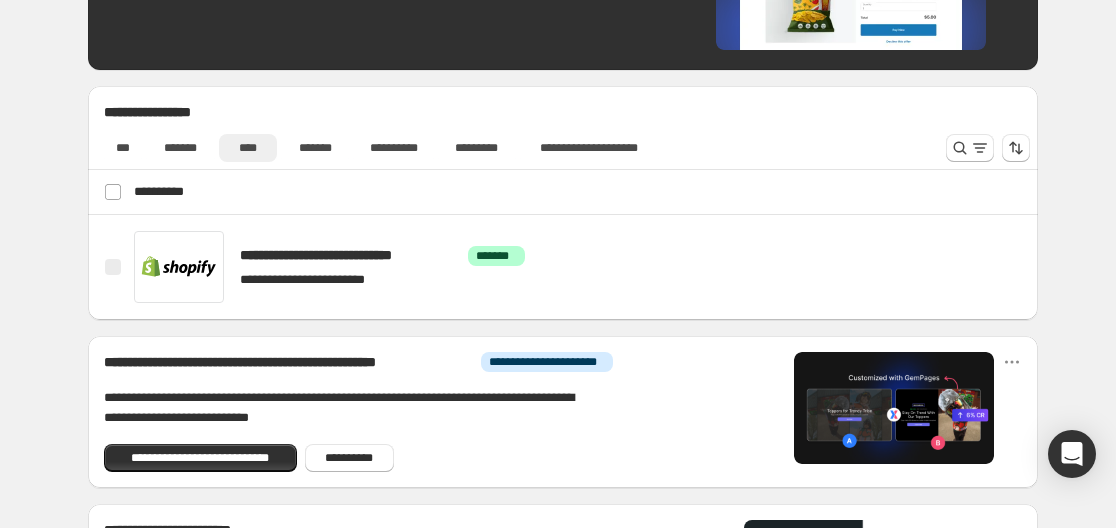 click on "****" at bounding box center (248, 148) 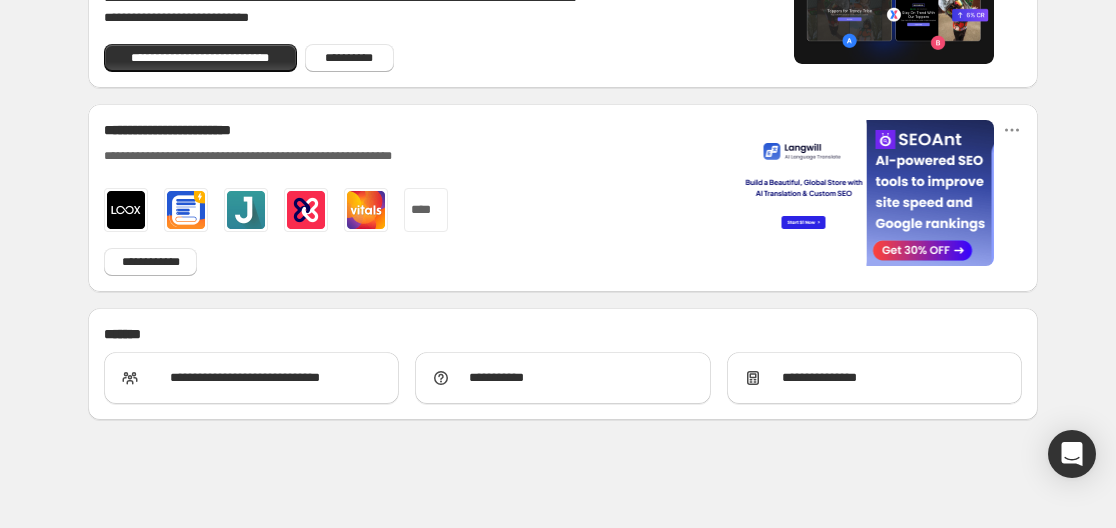 scroll, scrollTop: 914, scrollLeft: 0, axis: vertical 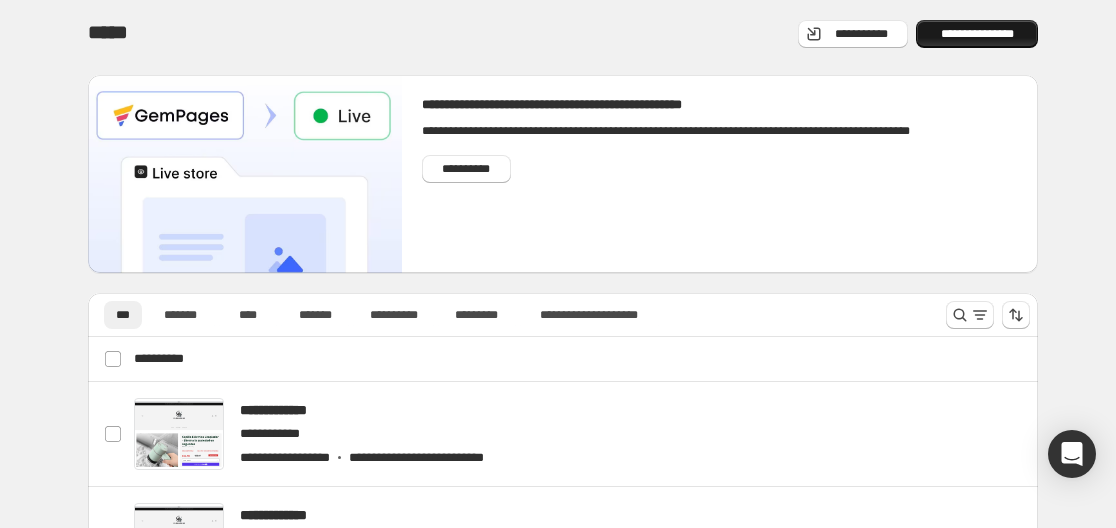 click on "**********" at bounding box center (977, 34) 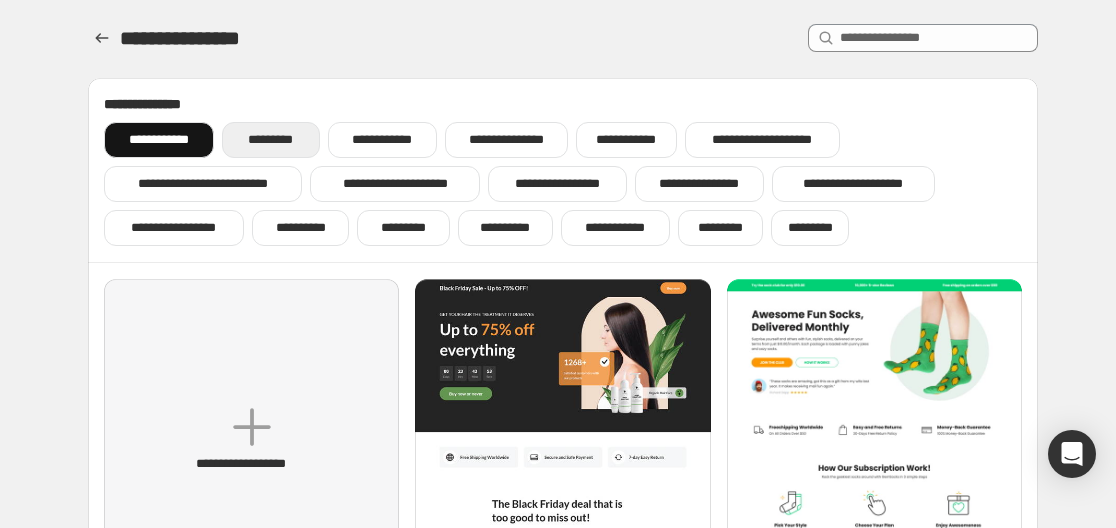 click on "*********" at bounding box center (270, 140) 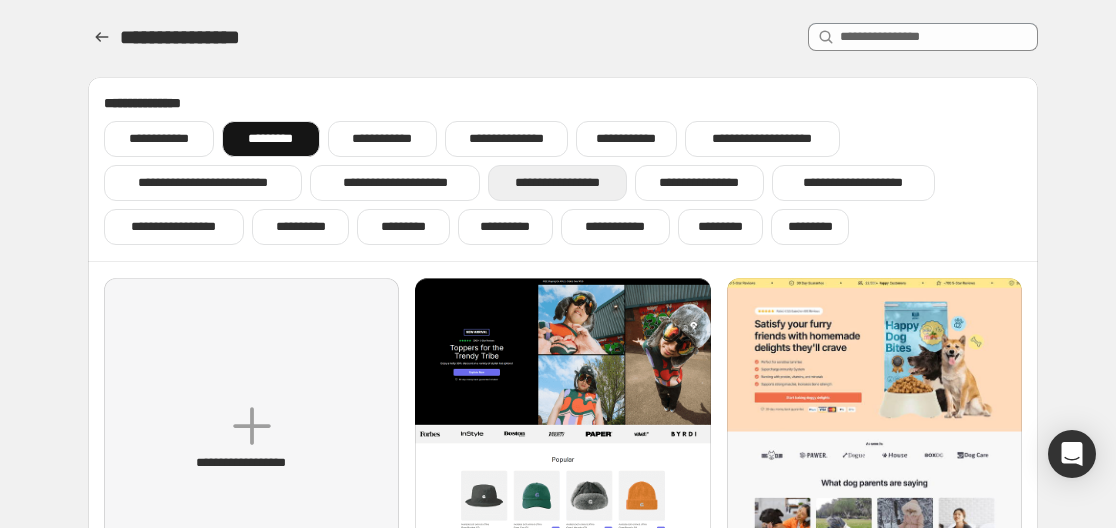 scroll, scrollTop: 0, scrollLeft: 0, axis: both 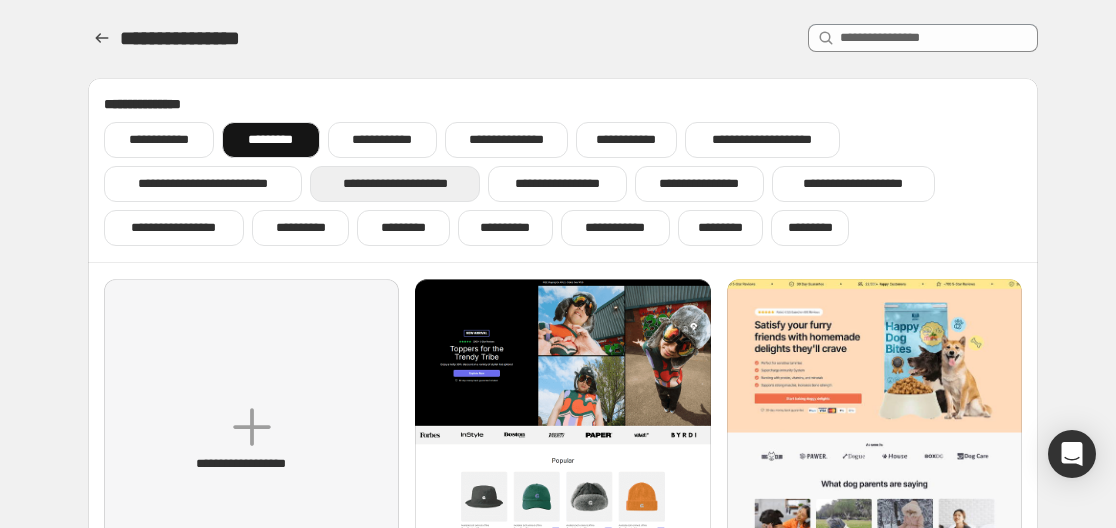 click on "**********" at bounding box center (395, 184) 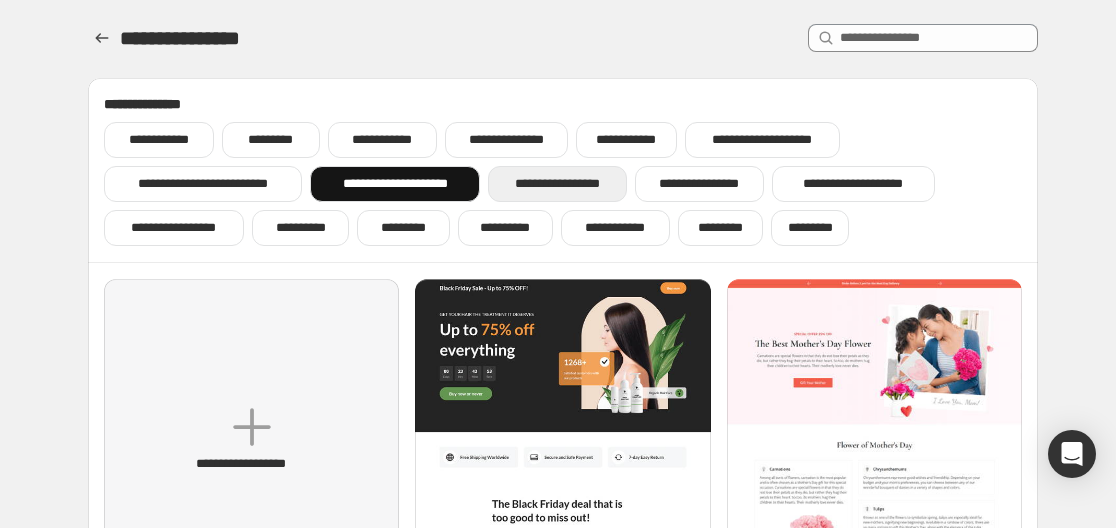 click on "**********" at bounding box center [557, 184] 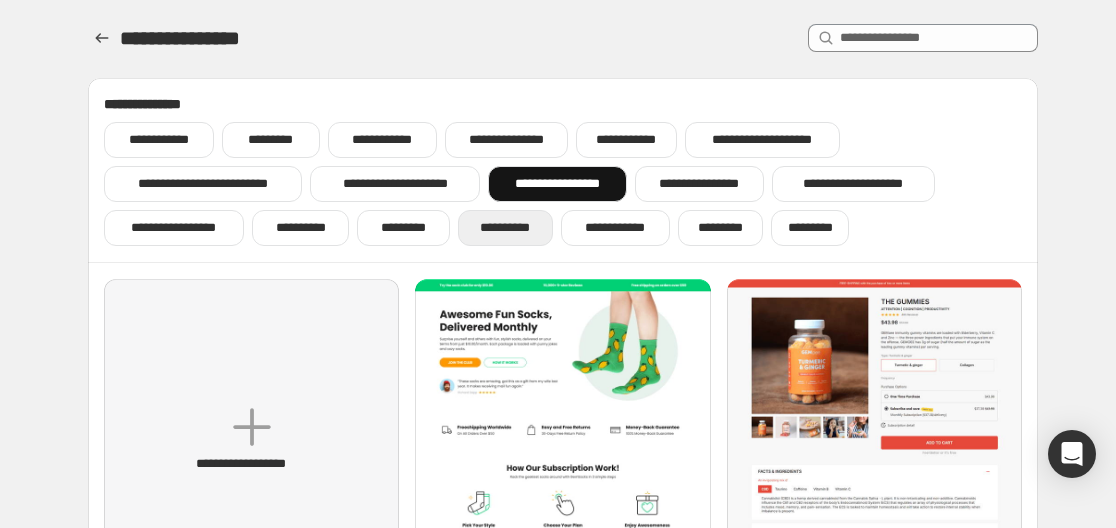 click on "**********" at bounding box center [505, 228] 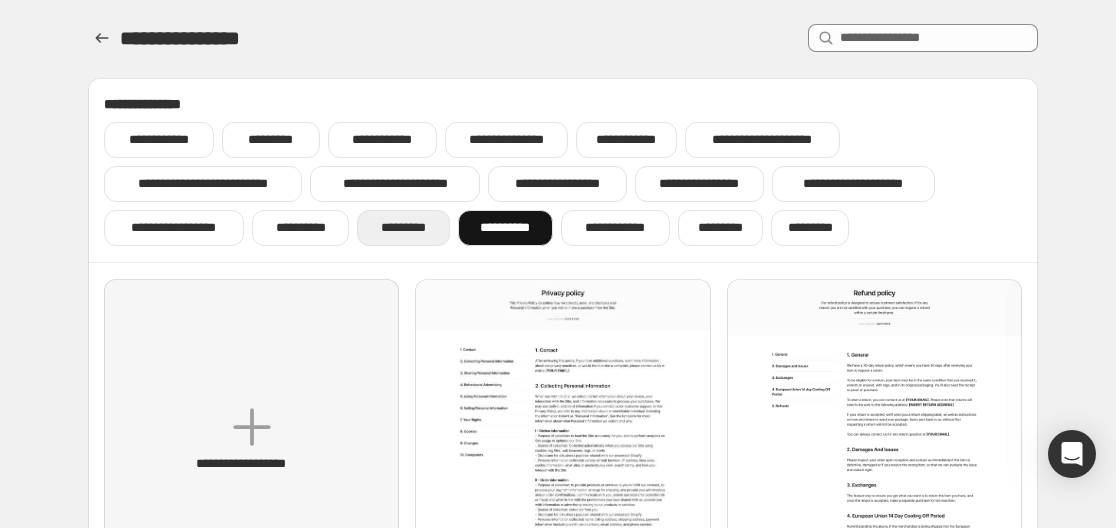 click on "*********" at bounding box center [403, 228] 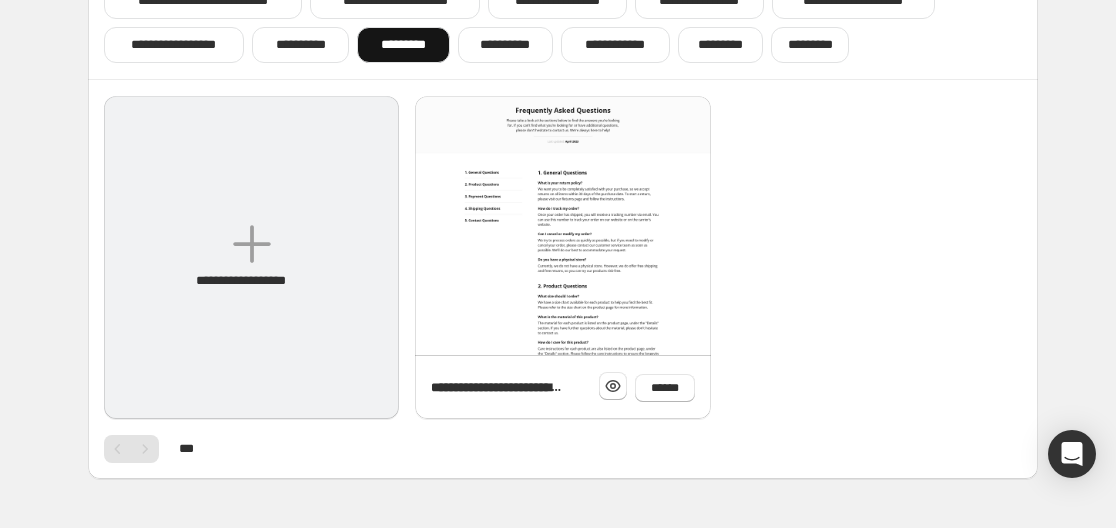 scroll, scrollTop: 200, scrollLeft: 0, axis: vertical 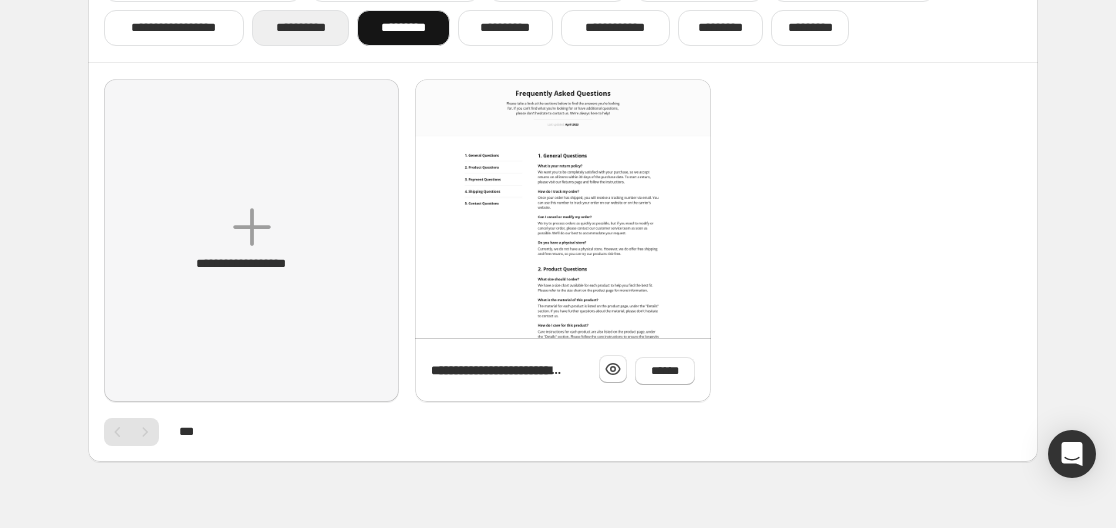 click on "**********" at bounding box center [301, 28] 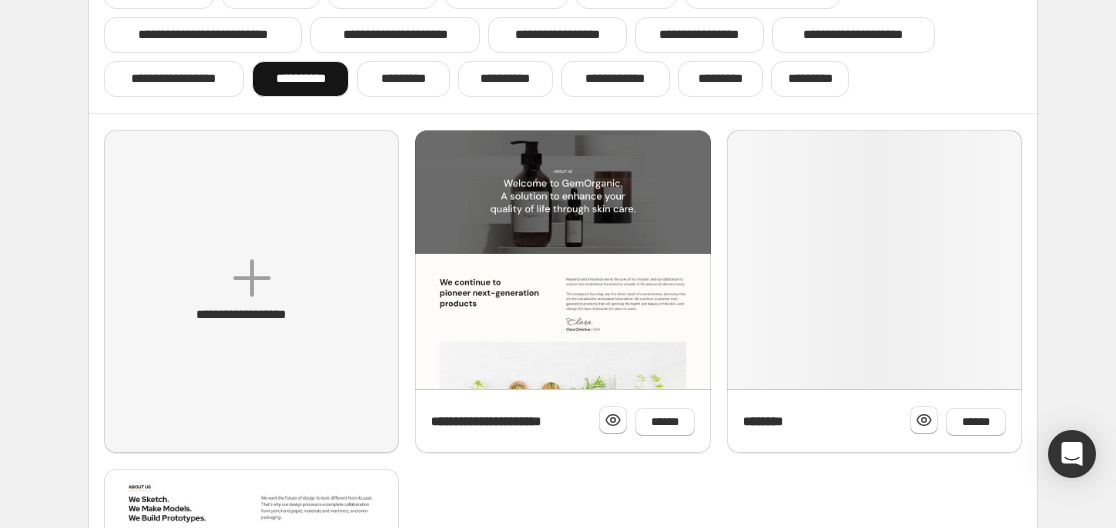 scroll, scrollTop: 100, scrollLeft: 0, axis: vertical 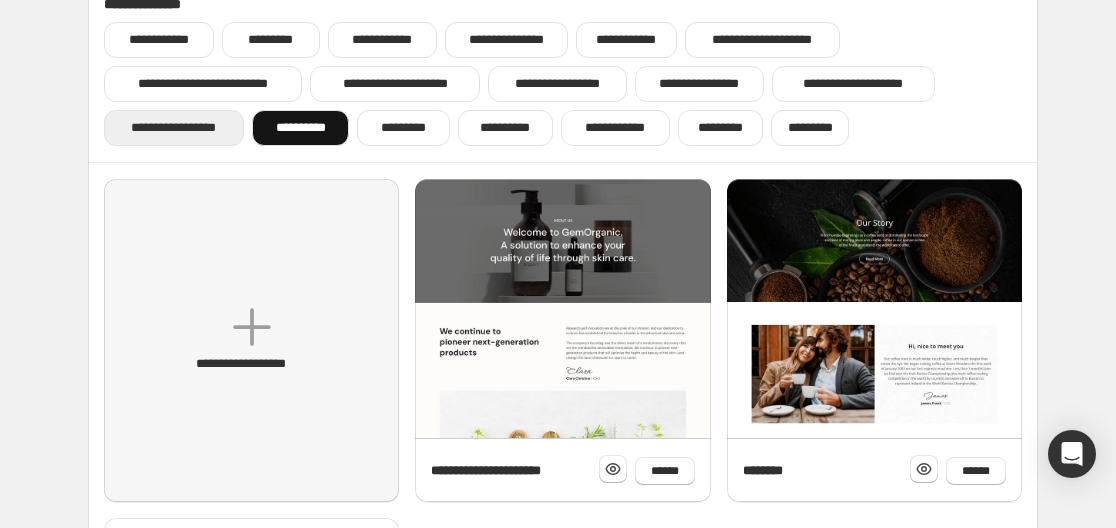 click on "**********" at bounding box center [174, 128] 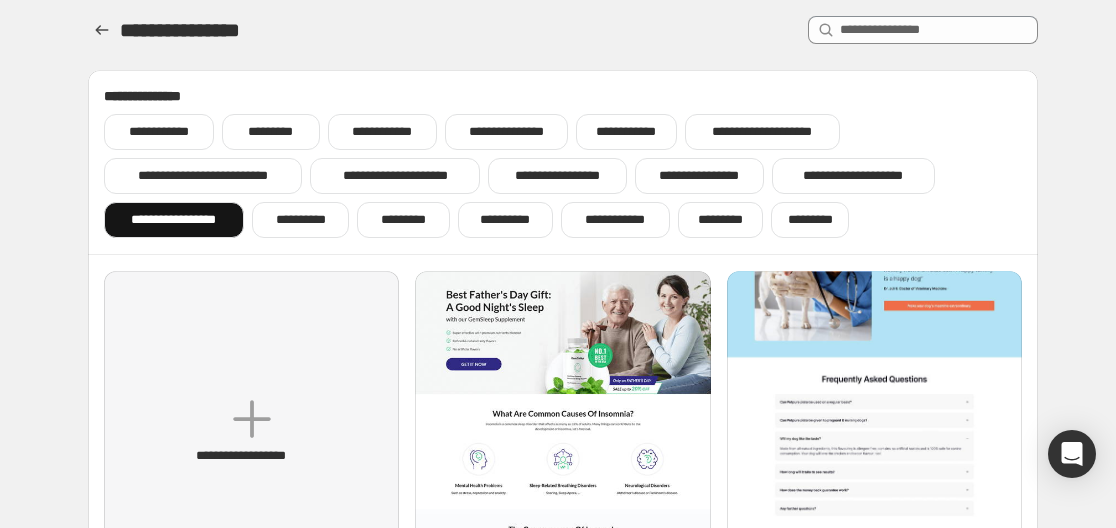 scroll, scrollTop: 0, scrollLeft: 0, axis: both 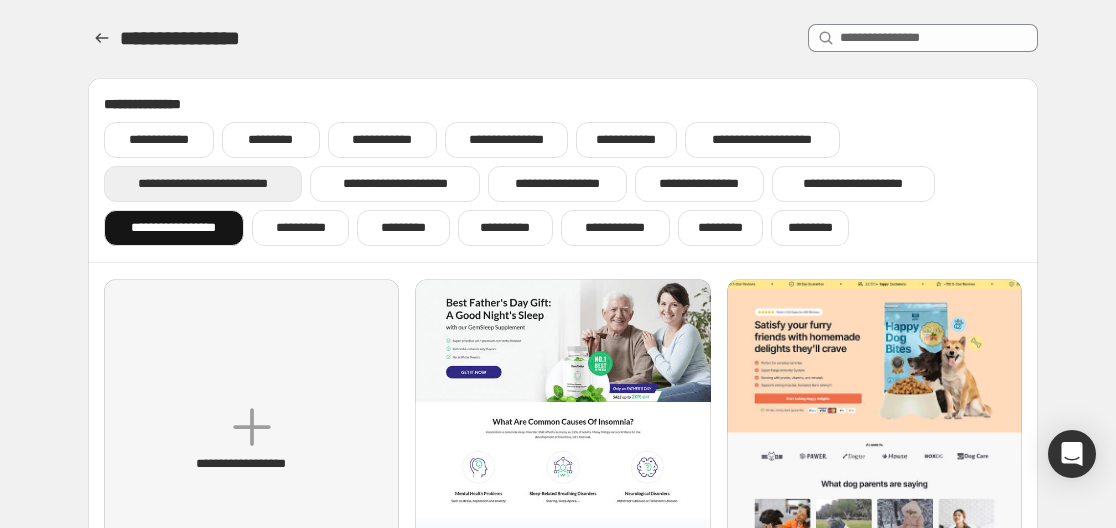 click on "**********" at bounding box center (203, 184) 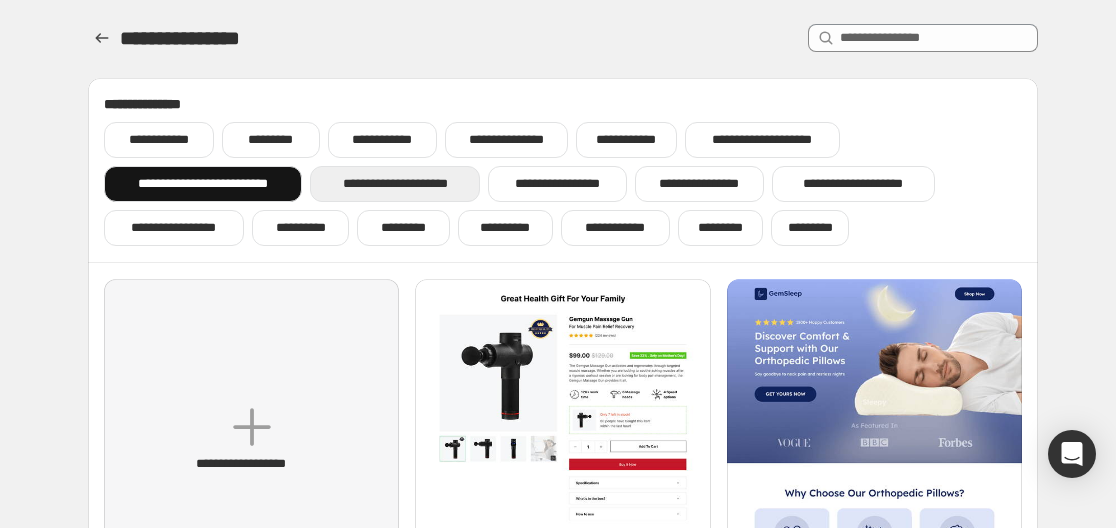 click on "**********" at bounding box center (395, 184) 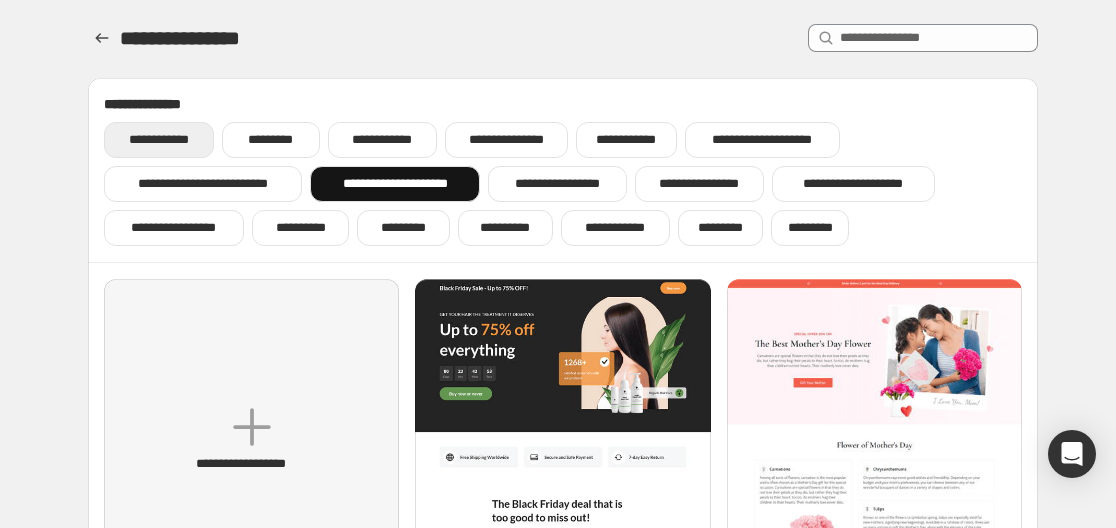 click on "**********" at bounding box center [159, 140] 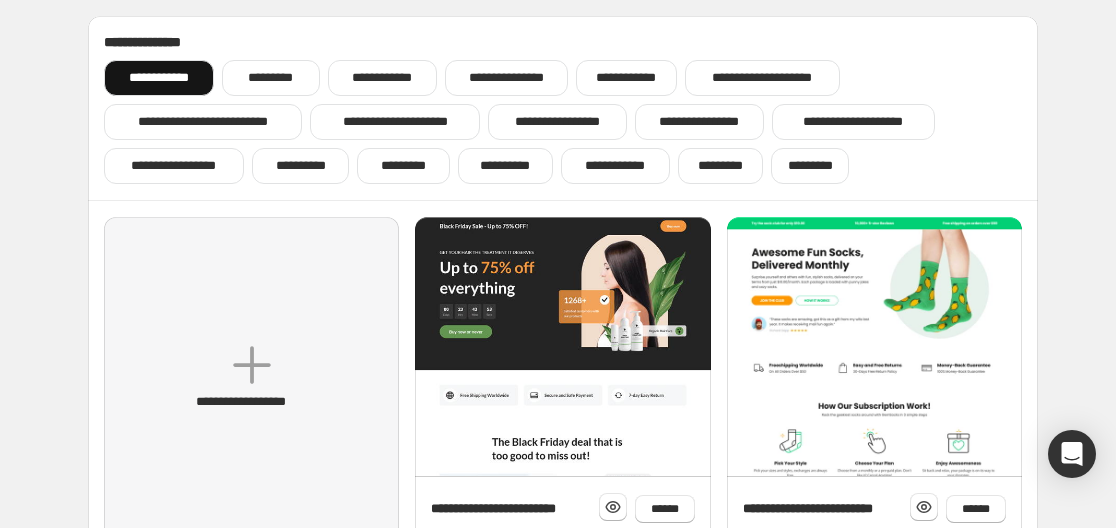 scroll, scrollTop: 0, scrollLeft: 0, axis: both 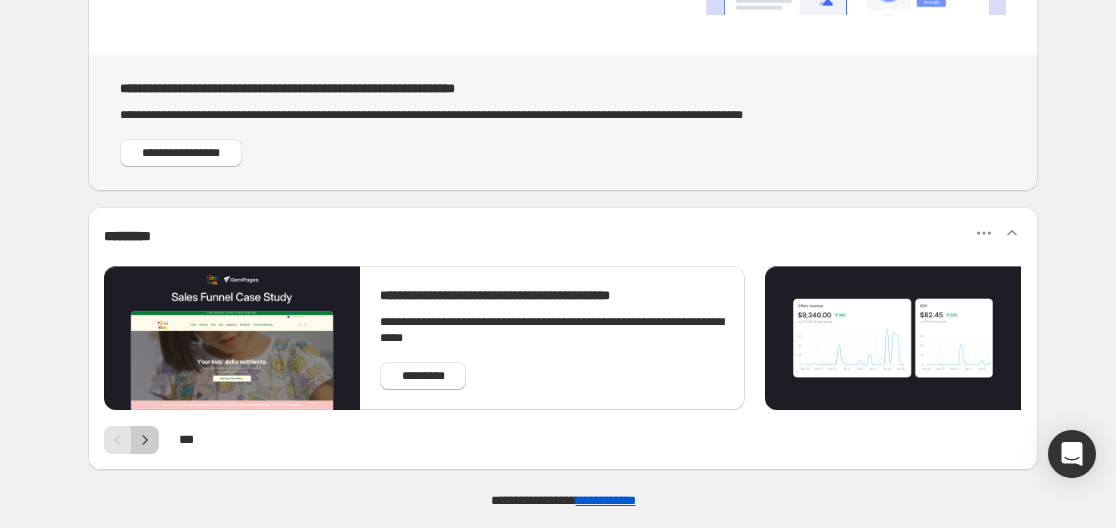 click on "* * *" at bounding box center (563, 440) 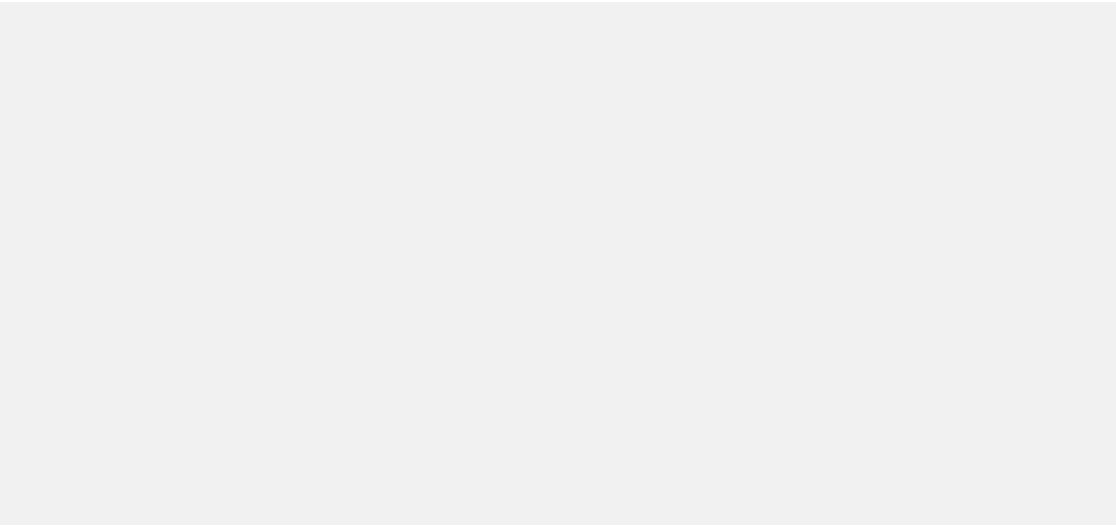 scroll, scrollTop: 0, scrollLeft: 0, axis: both 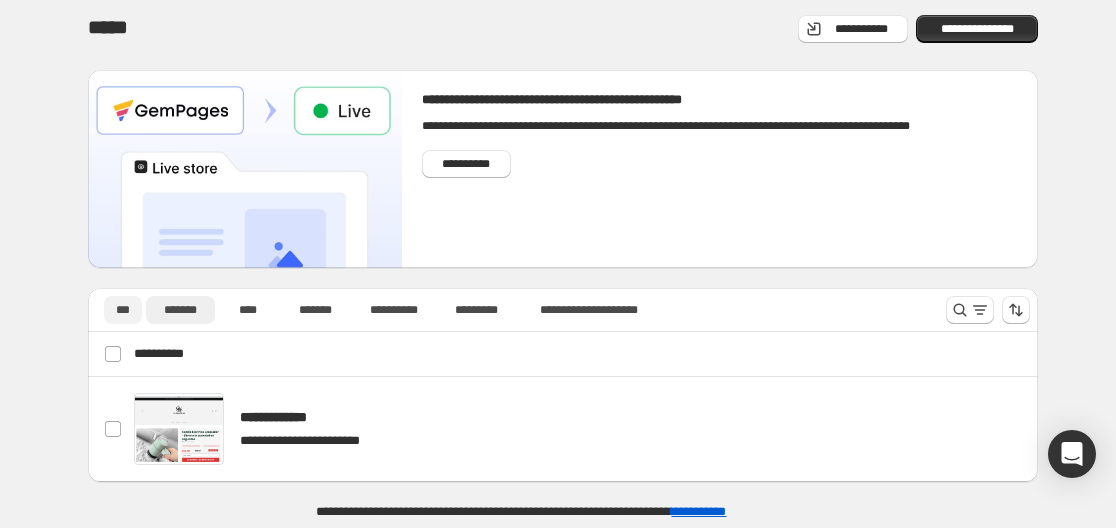 click on "***" at bounding box center (123, 310) 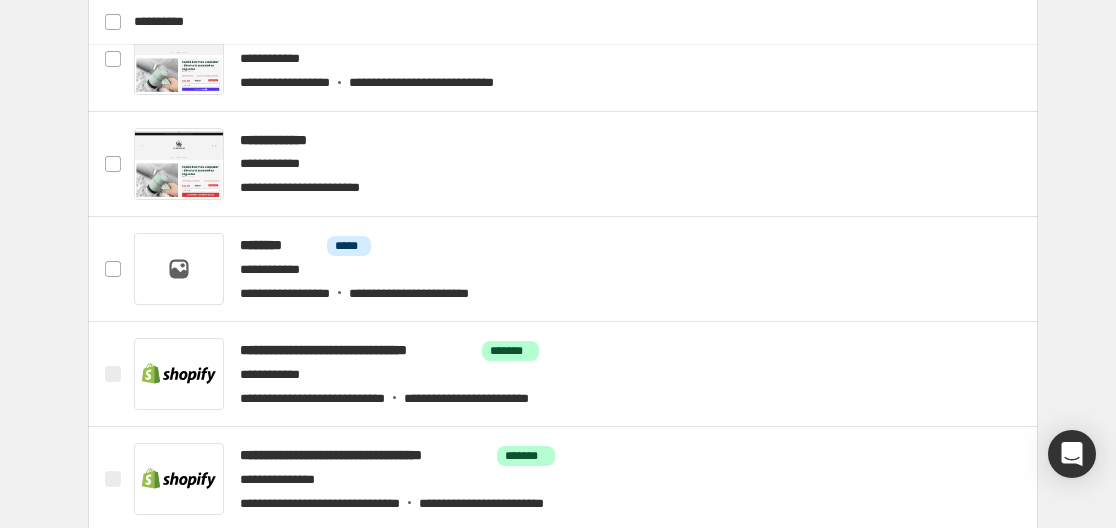 scroll, scrollTop: 230, scrollLeft: 0, axis: vertical 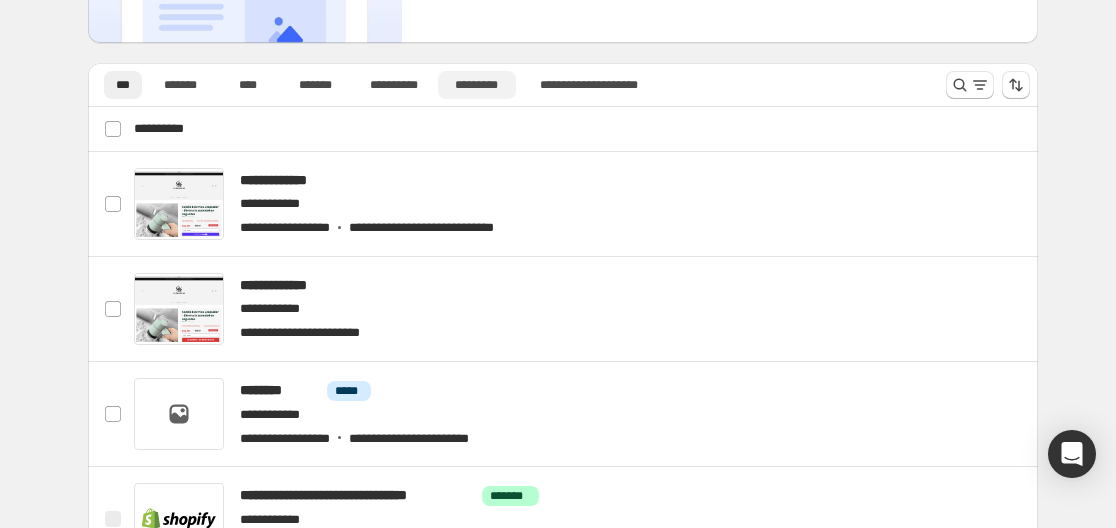 click on "*********" at bounding box center [477, 85] 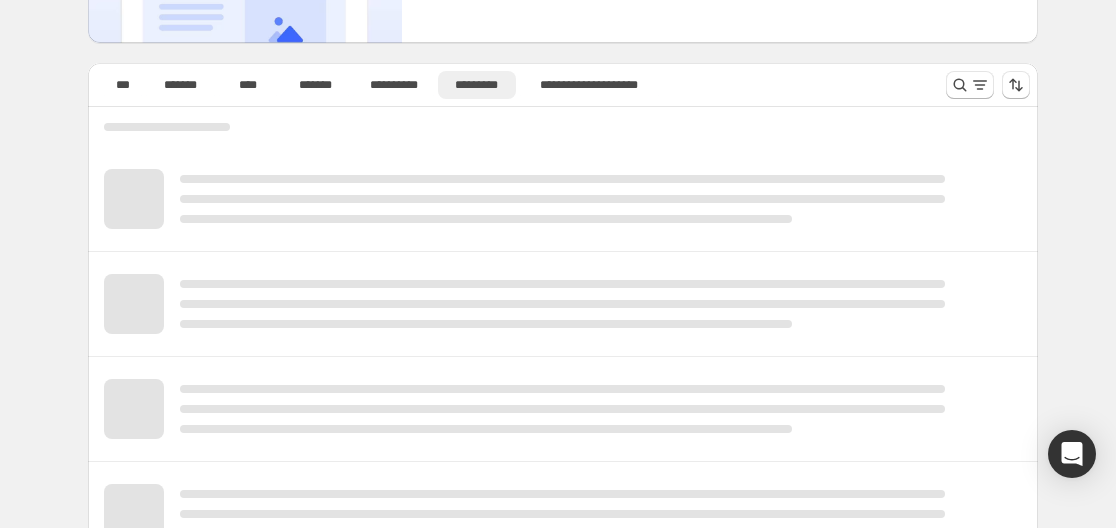 scroll, scrollTop: 41, scrollLeft: 0, axis: vertical 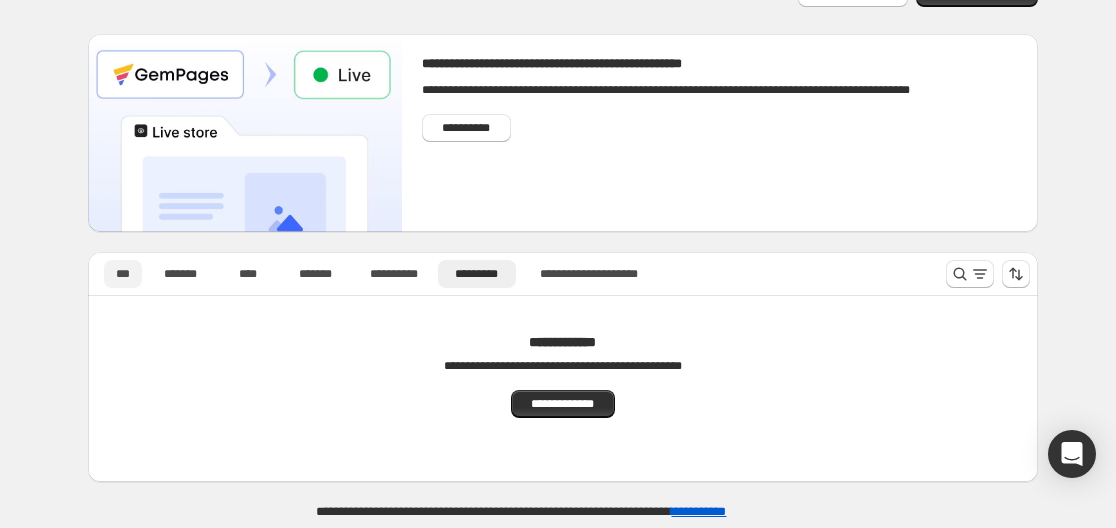 click on "***" at bounding box center [123, 274] 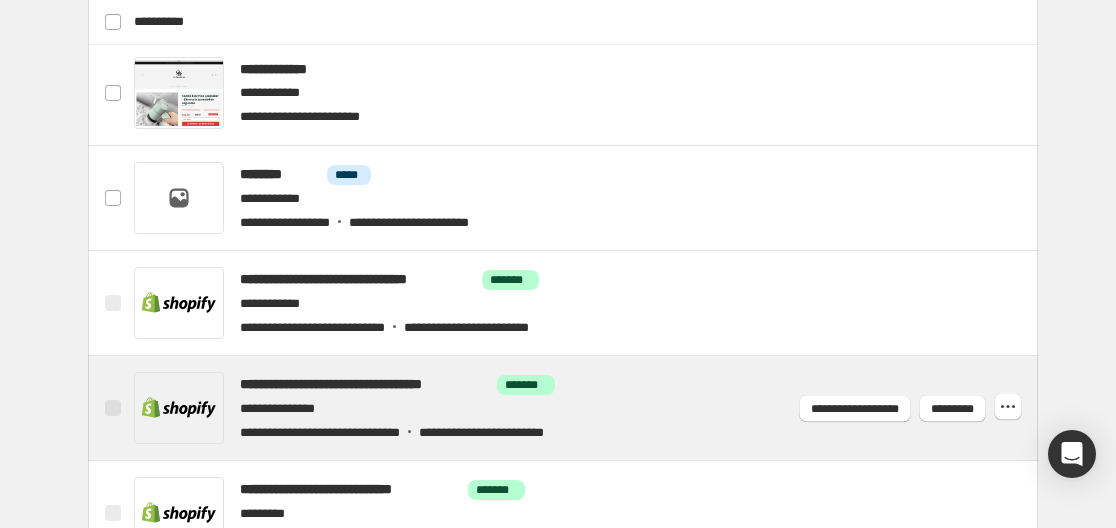 scroll, scrollTop: 530, scrollLeft: 0, axis: vertical 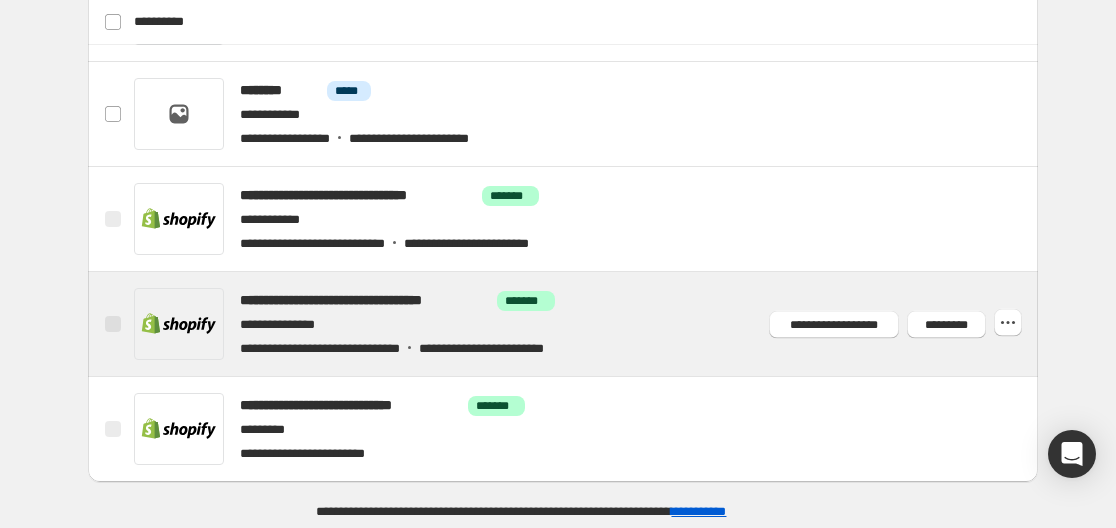click at bounding box center (587, 324) 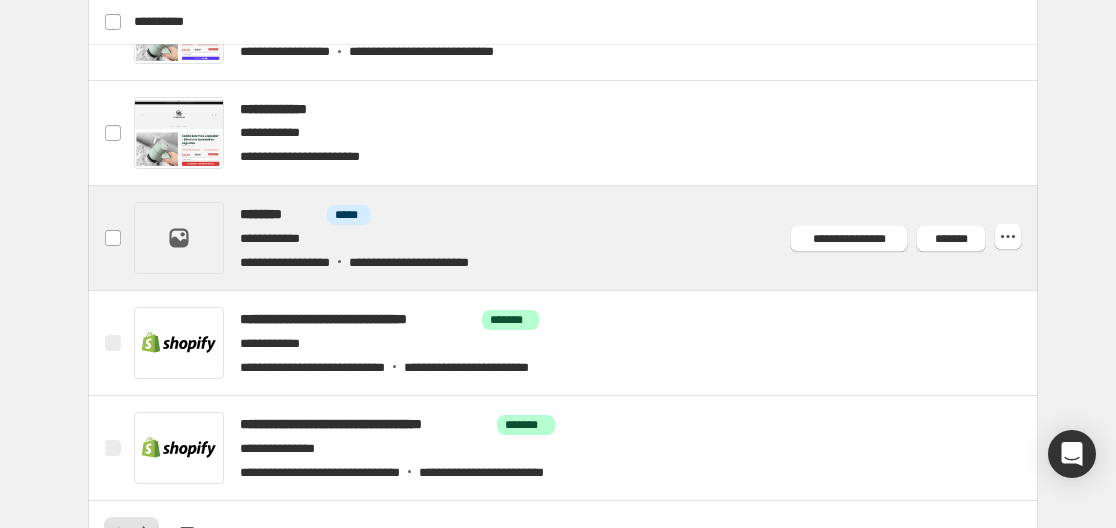 scroll, scrollTop: 900, scrollLeft: 0, axis: vertical 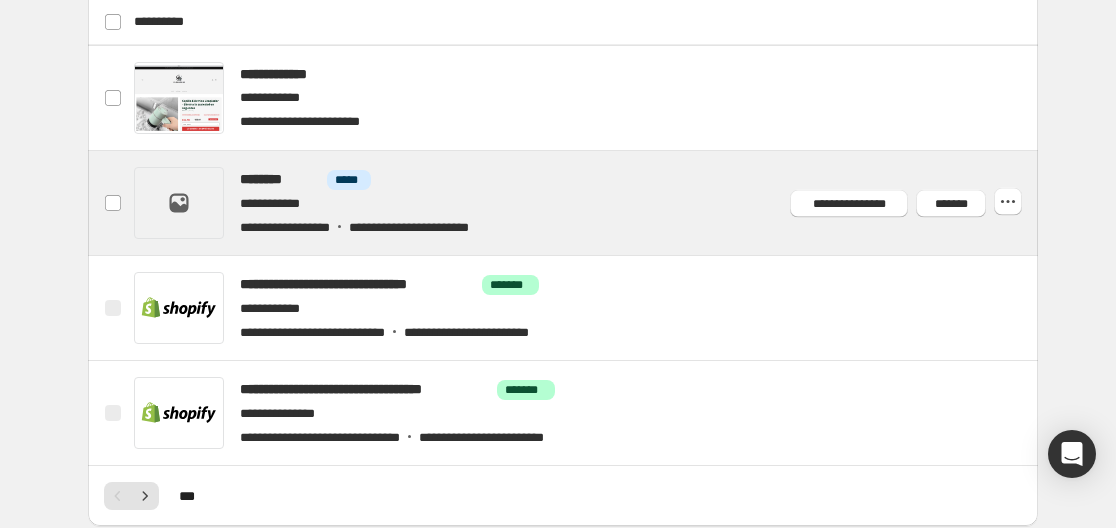 click at bounding box center (587, 203) 